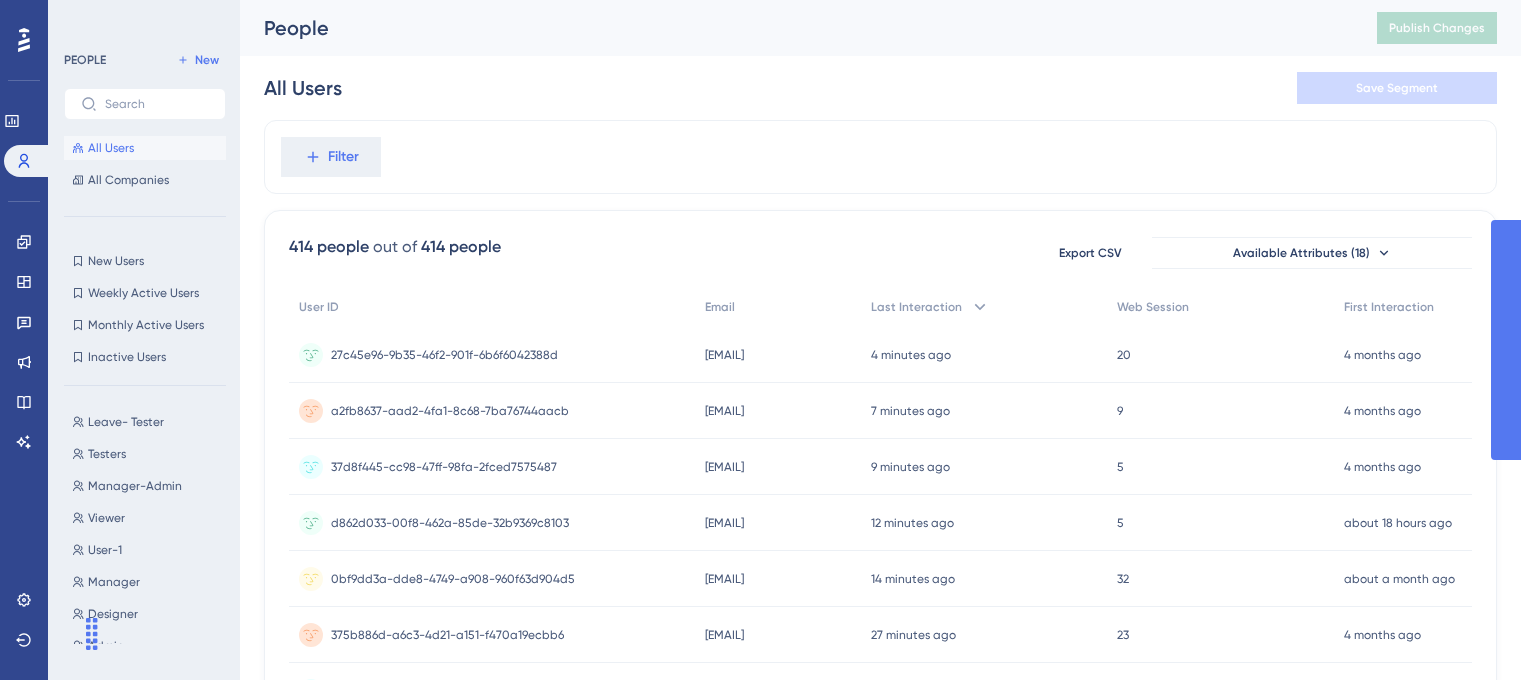 scroll, scrollTop: 0, scrollLeft: 0, axis: both 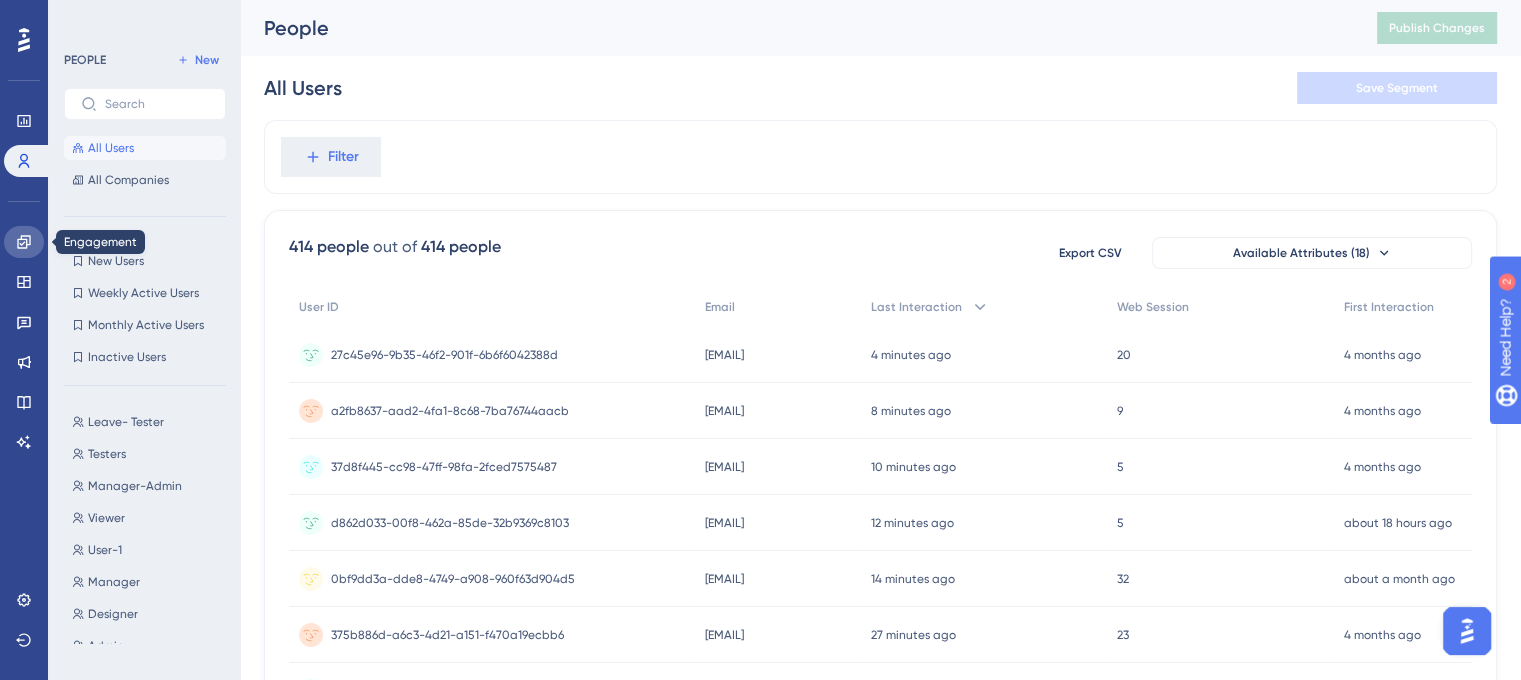 click 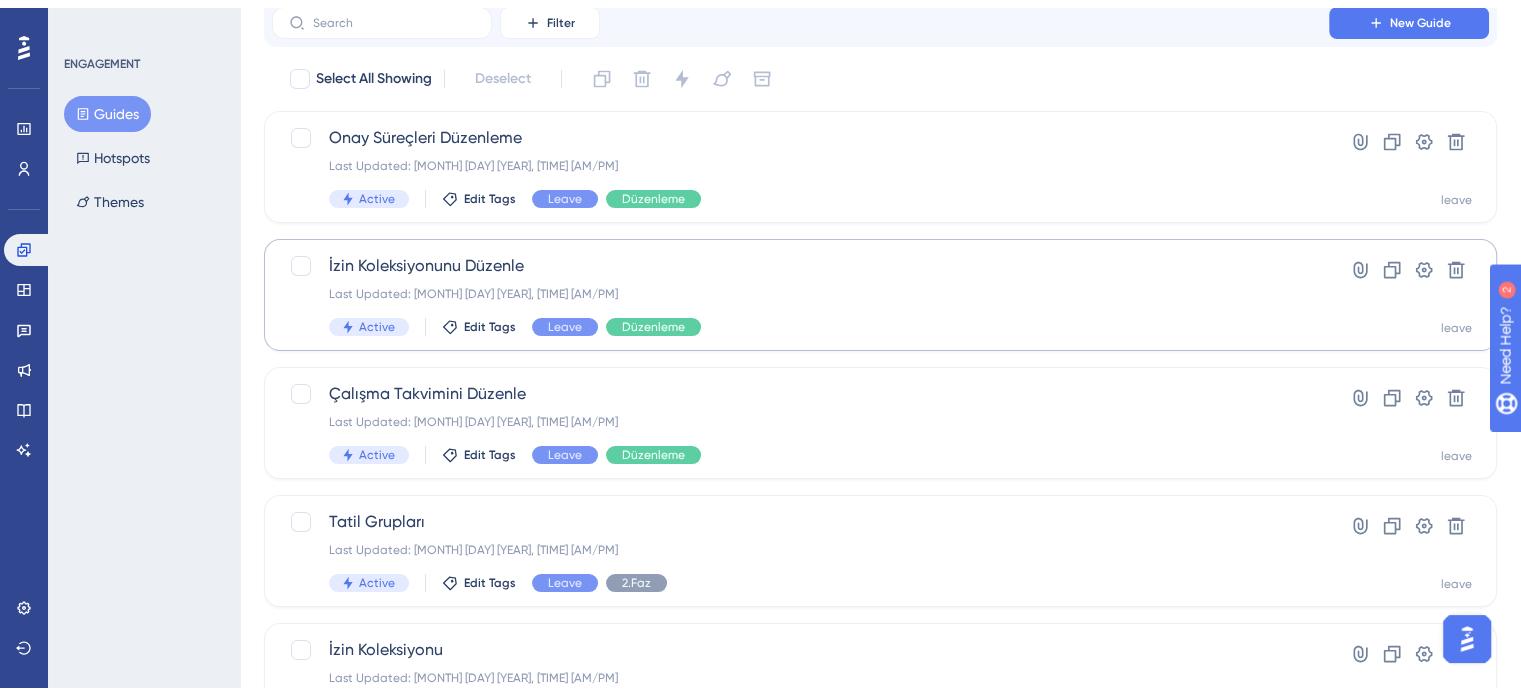 scroll, scrollTop: 100, scrollLeft: 0, axis: vertical 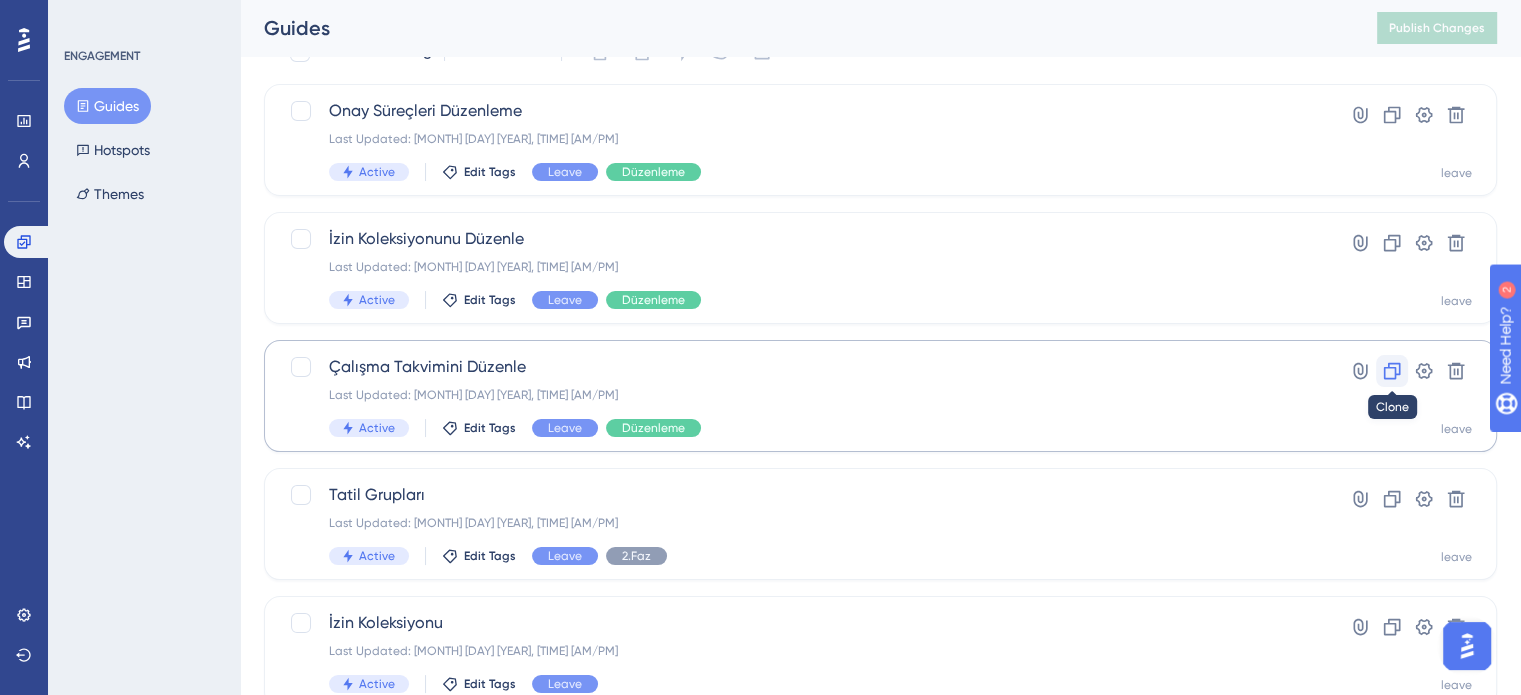 click 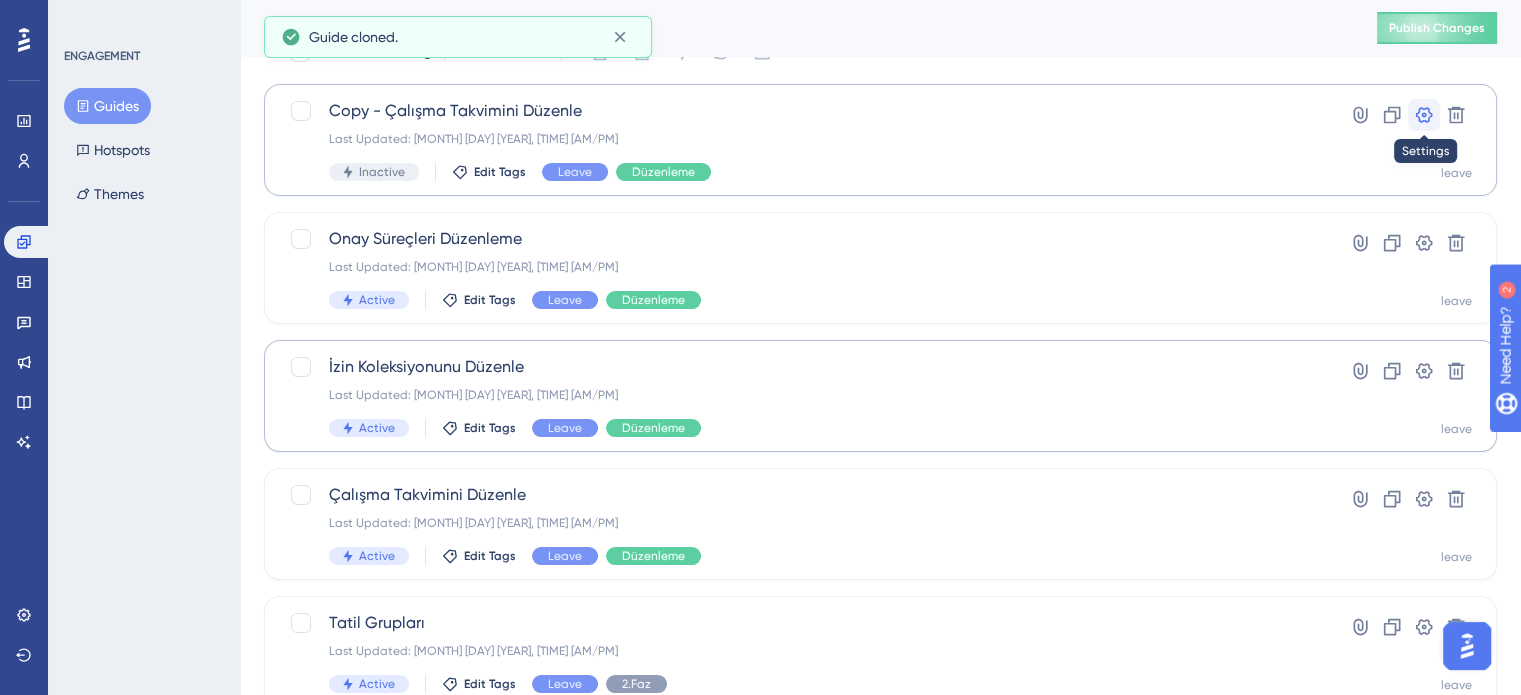 click 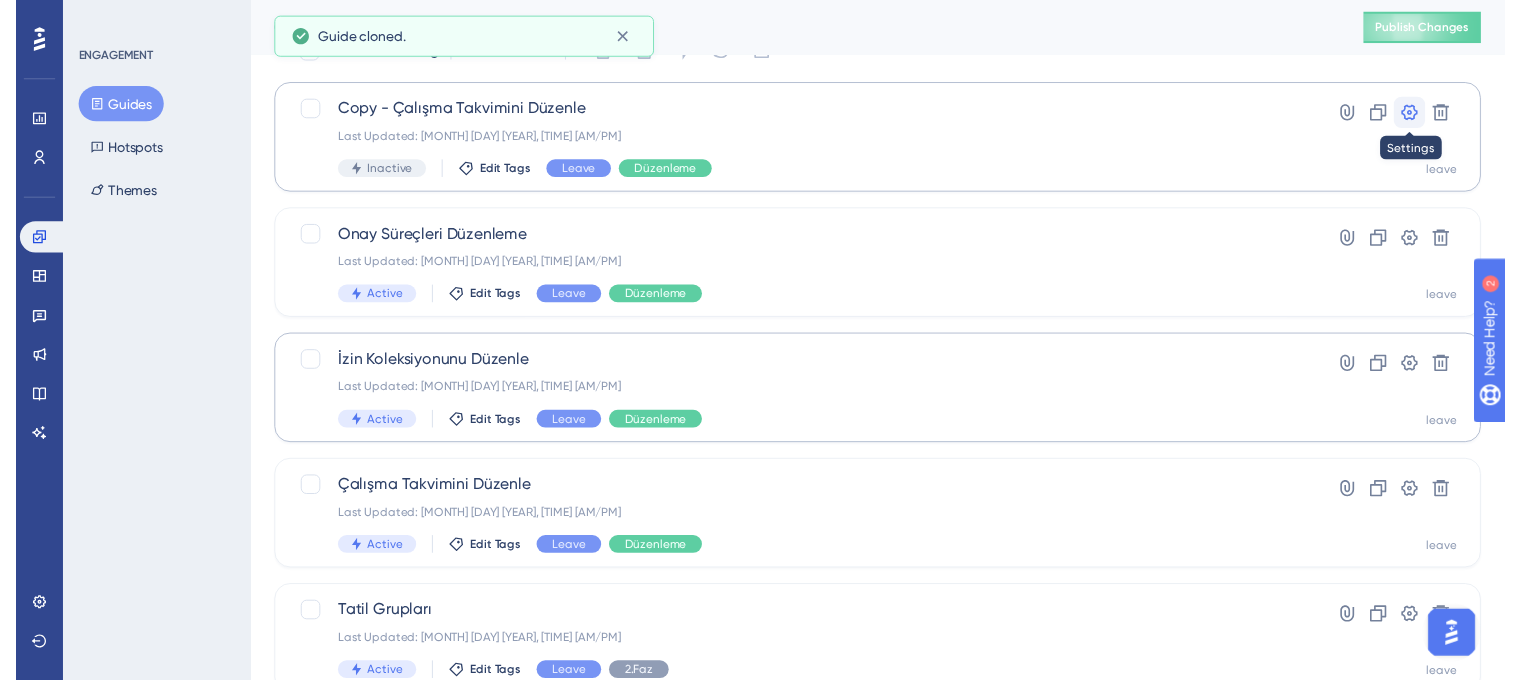 scroll, scrollTop: 0, scrollLeft: 0, axis: both 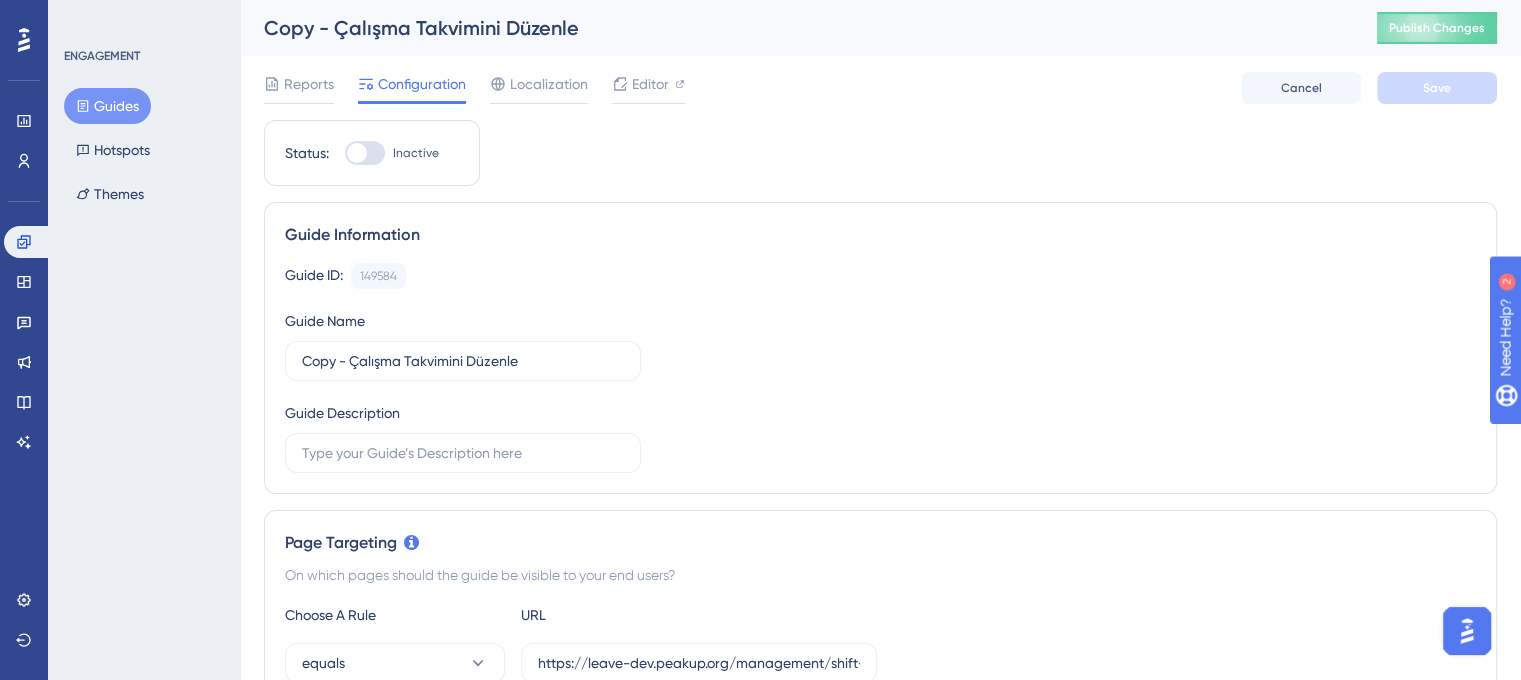 click on "Performance Users Engagement Widgets Feedback Product Updates Knowledge Base AI Assistant Settings Logout ENGAGEMENT Guides Hotspots Themes Copy - Çalışma Takvimini Düzenle Publish Changes Reports Configuration Localization Editor Cancel Save Status: Inactive Guide Information Guide ID: 149584 Copy Guide Name Copy - Çalışma Takvimini Düzenle Guide Description Page Targeting
On which pages should the guide be visible to your end users?
Choose A Rule URL equals https://leave-dev.peakup.org/management/shift-calendars/list Add a Target Audience Segmentation Which segment of the audience would you like to show this guide to? All Users Custom Segment Only Me Trigger You can trigger your guide automatically when the target URL is visited,
and/or use the custom triggers. Auto-Trigger Custom Triggers Scheduling You can schedule a time period for your guide to appear.
Scheduling will not work if the status is not active. Schedule a time period Redirection Learn more. Assign a Redirection URL" at bounding box center [880, 957] 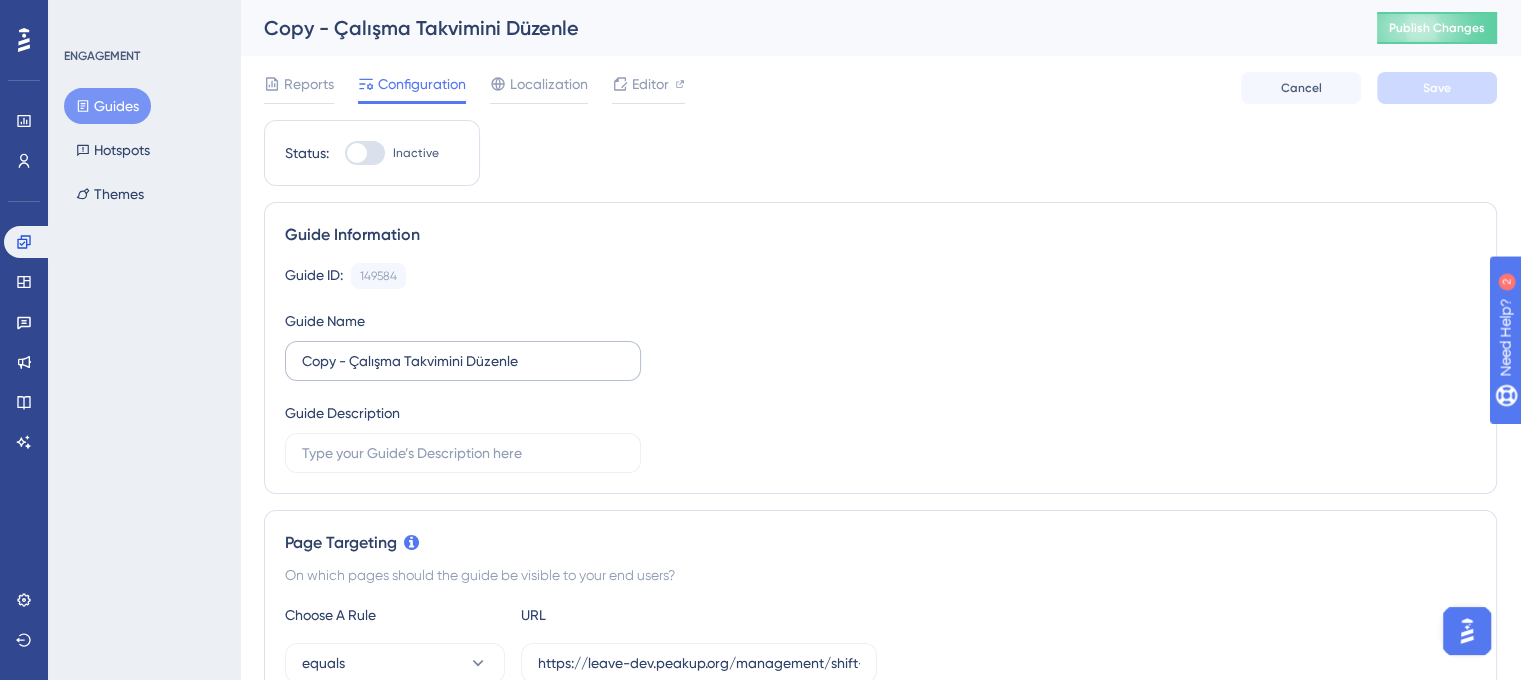 click on "Copy - Çalışma Takvimini Düzenle" at bounding box center (463, 361) 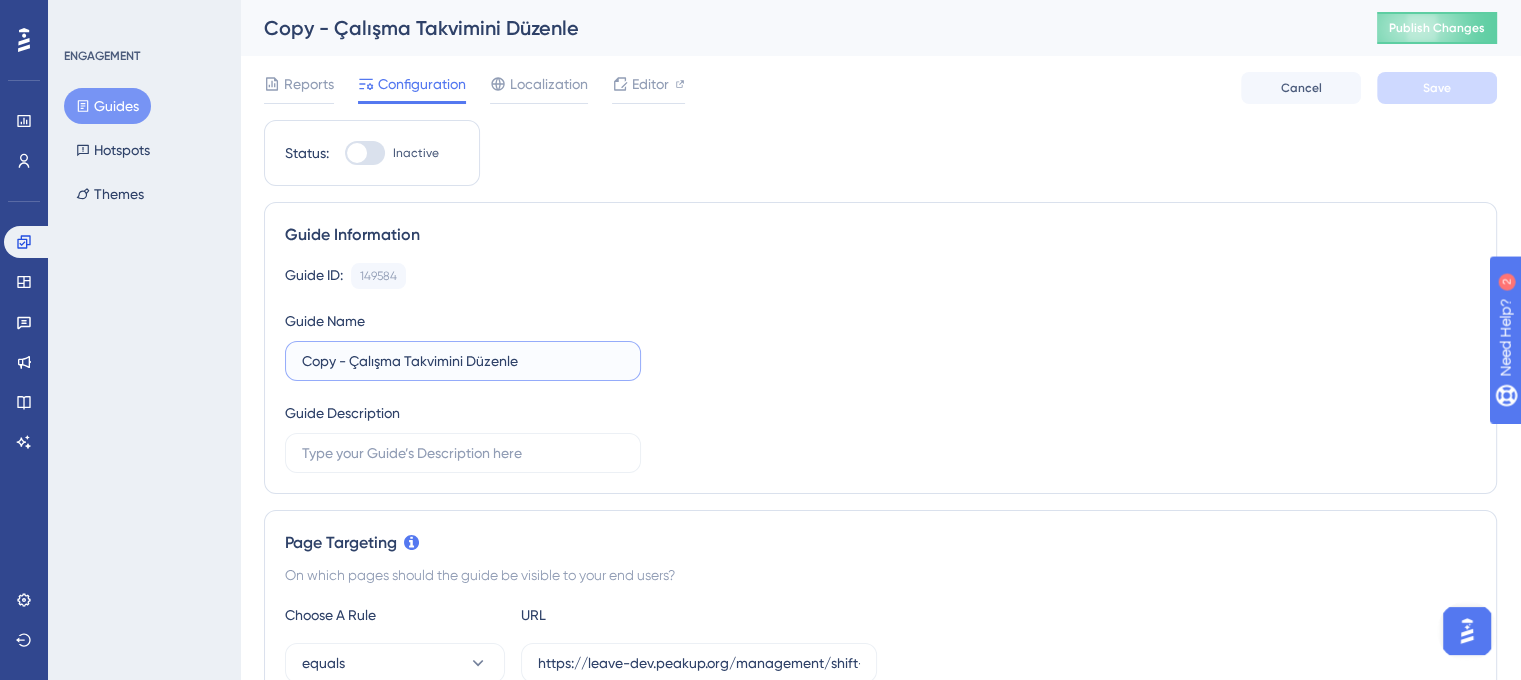 click on "Copy - Çalışma Takvimini Düzenle" at bounding box center (463, 361) 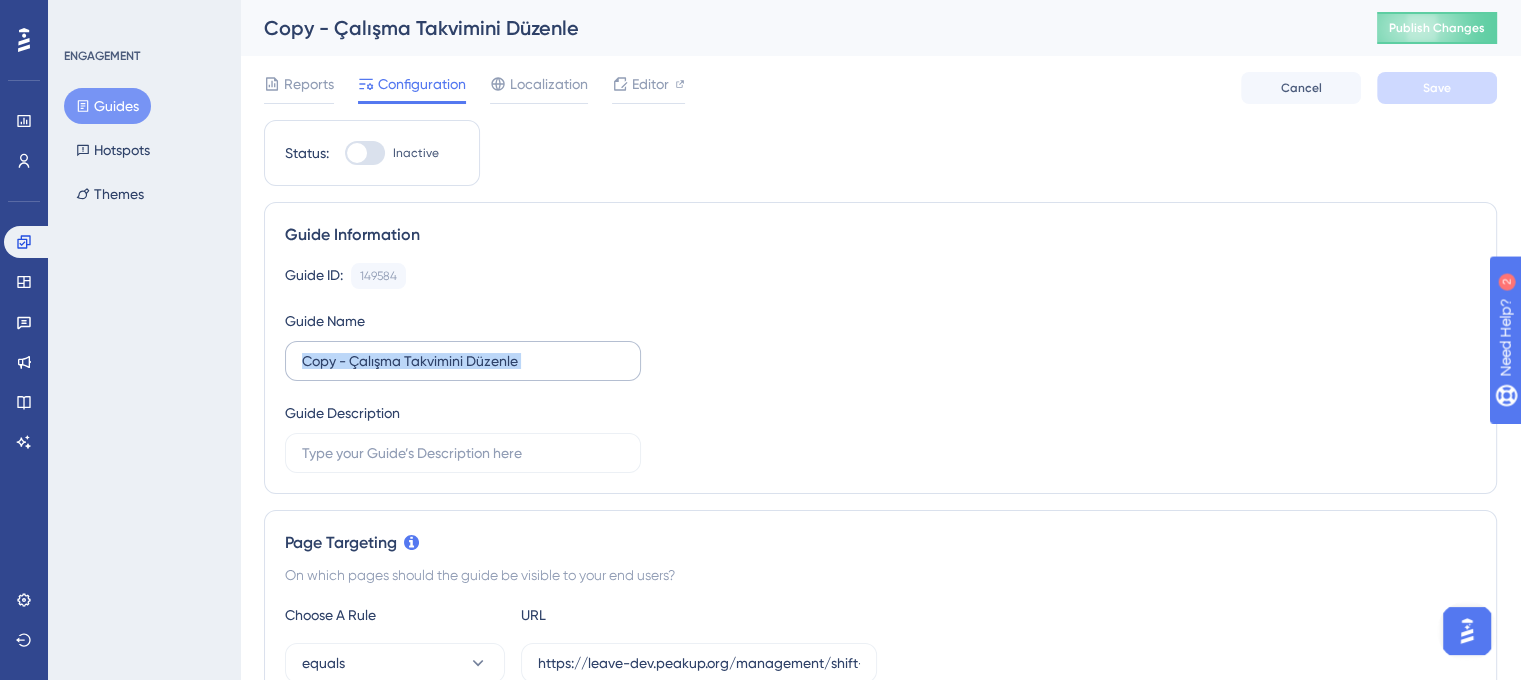 click on "Copy - Çalışma Takvimini Düzenle" at bounding box center [463, 361] 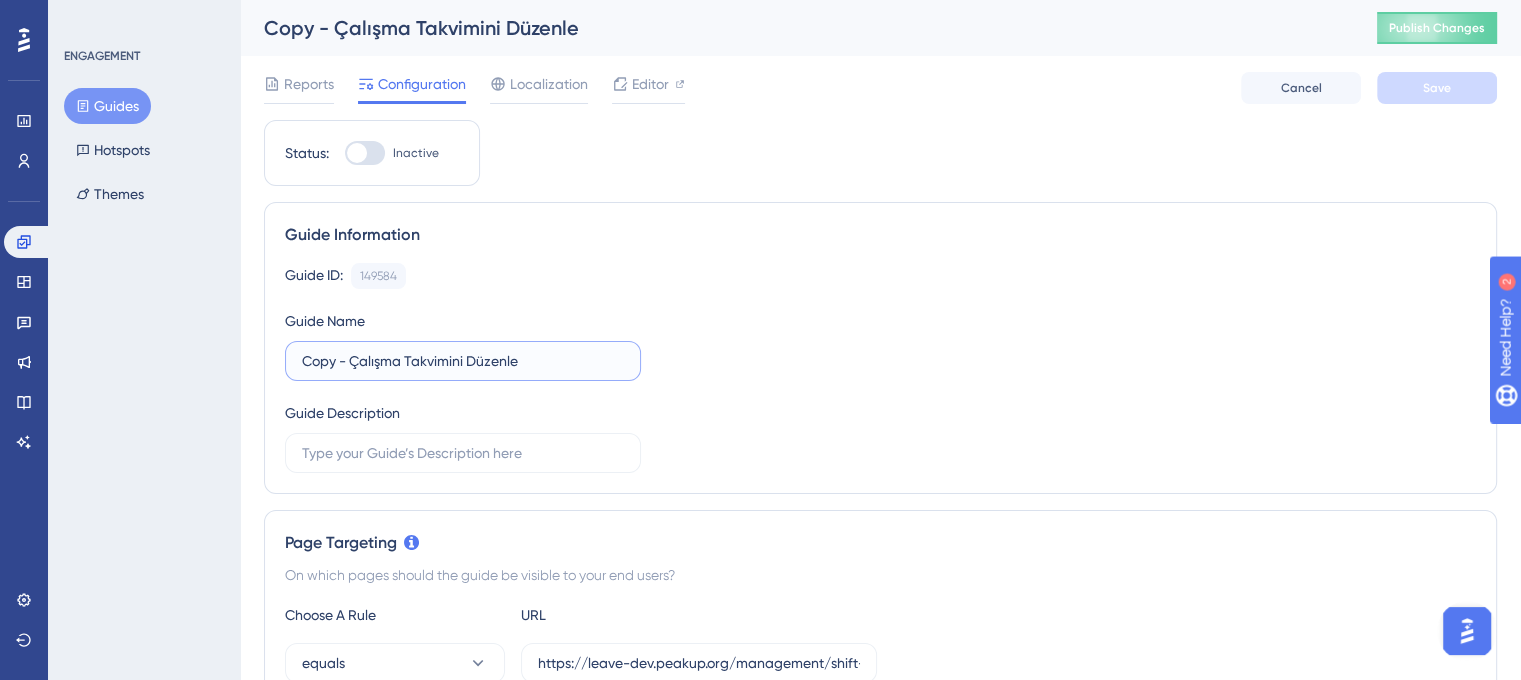 click on "Copy - Çalışma Takvimini Düzenle" at bounding box center (463, 361) 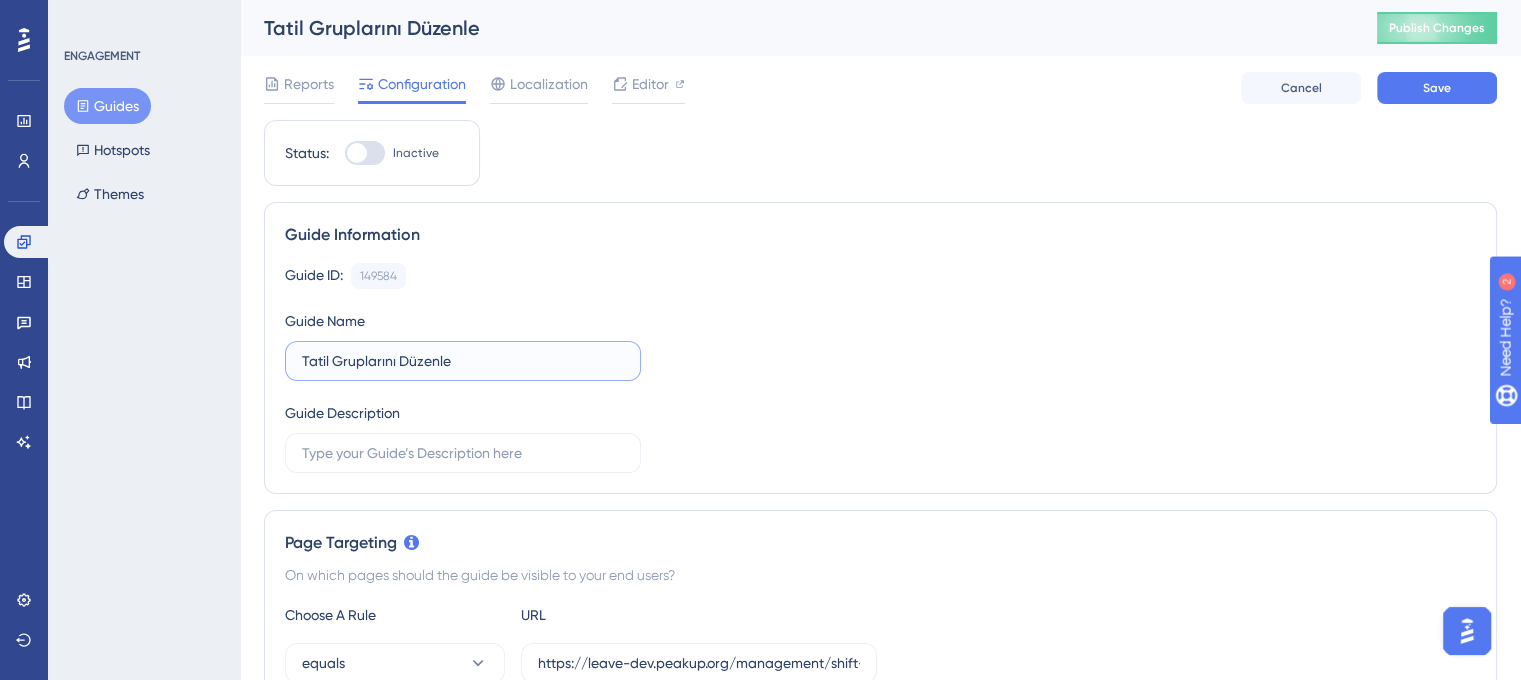 type on "Tatil Gruplarını Düzenle" 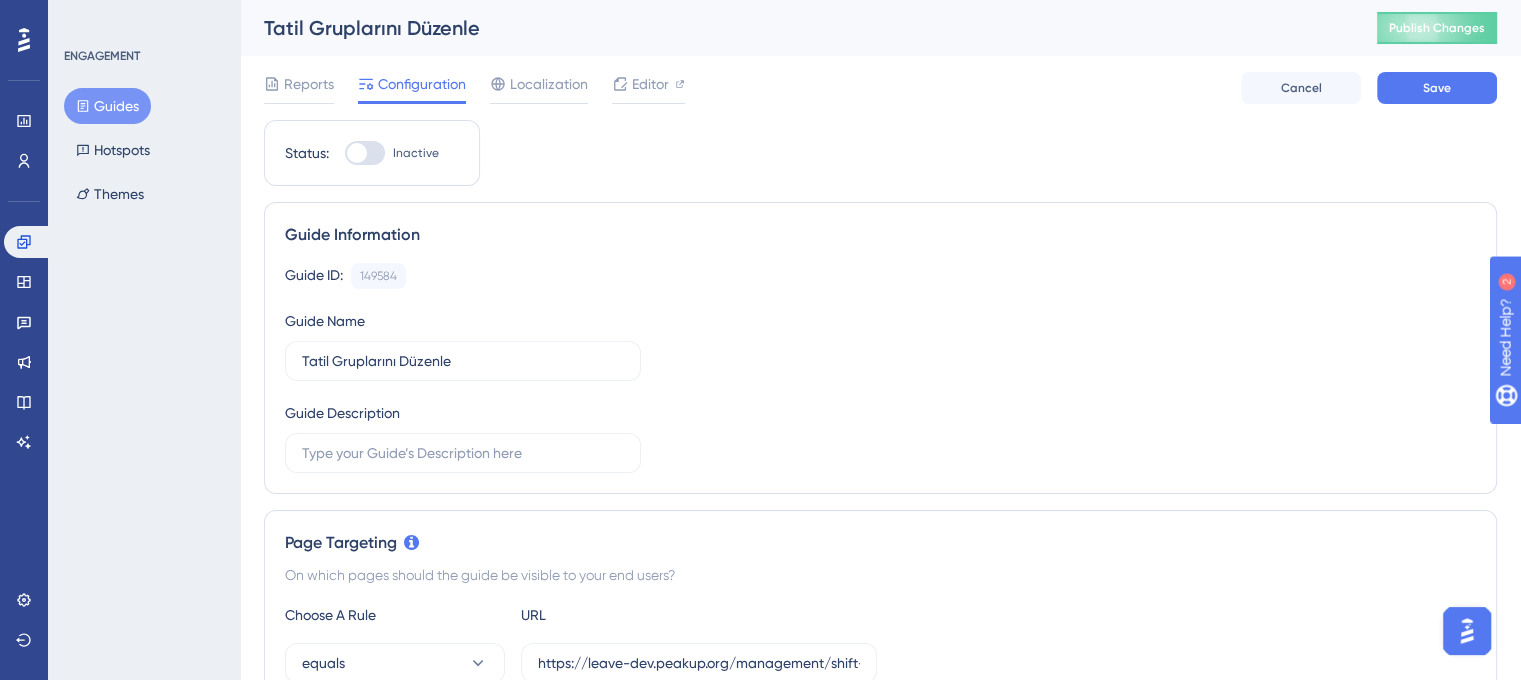 click on "Guide Name Tatil Gruplarını Düzenle" at bounding box center [463, 345] 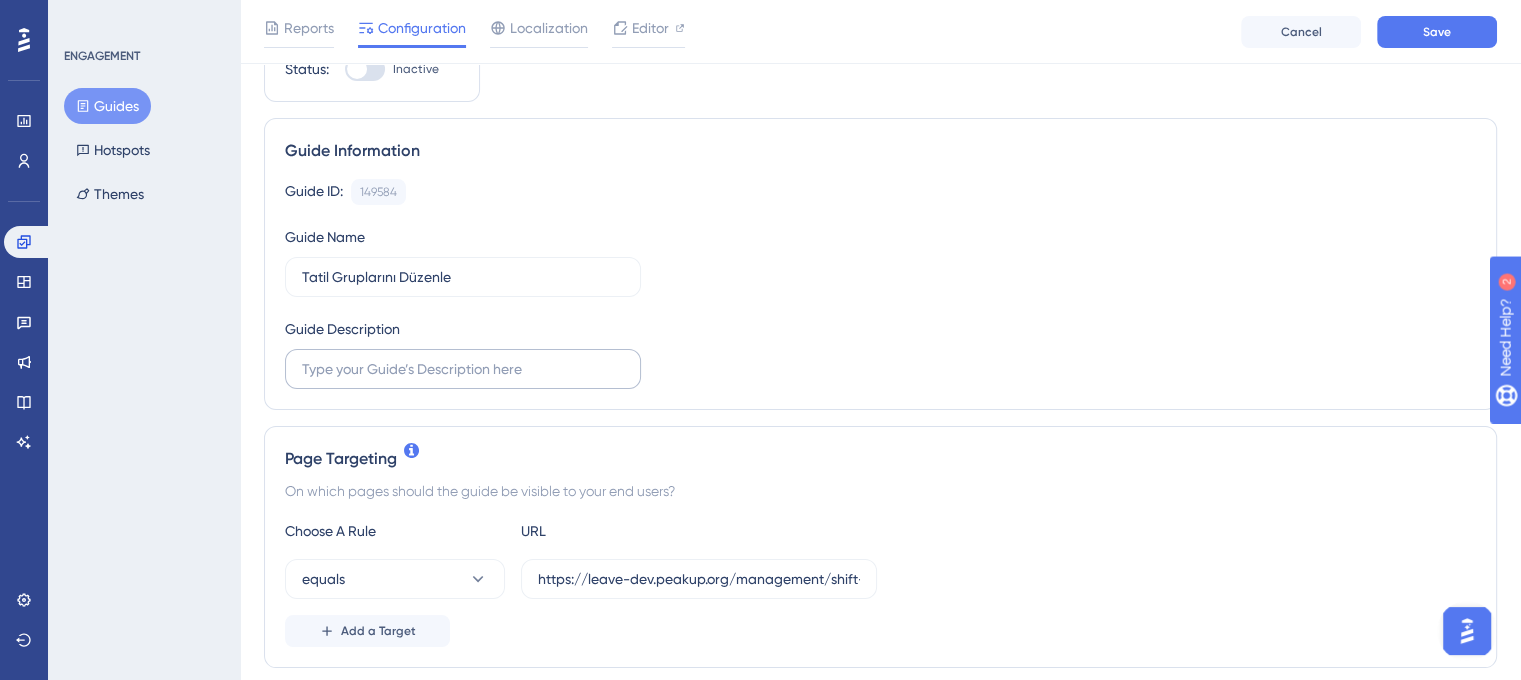 scroll, scrollTop: 200, scrollLeft: 0, axis: vertical 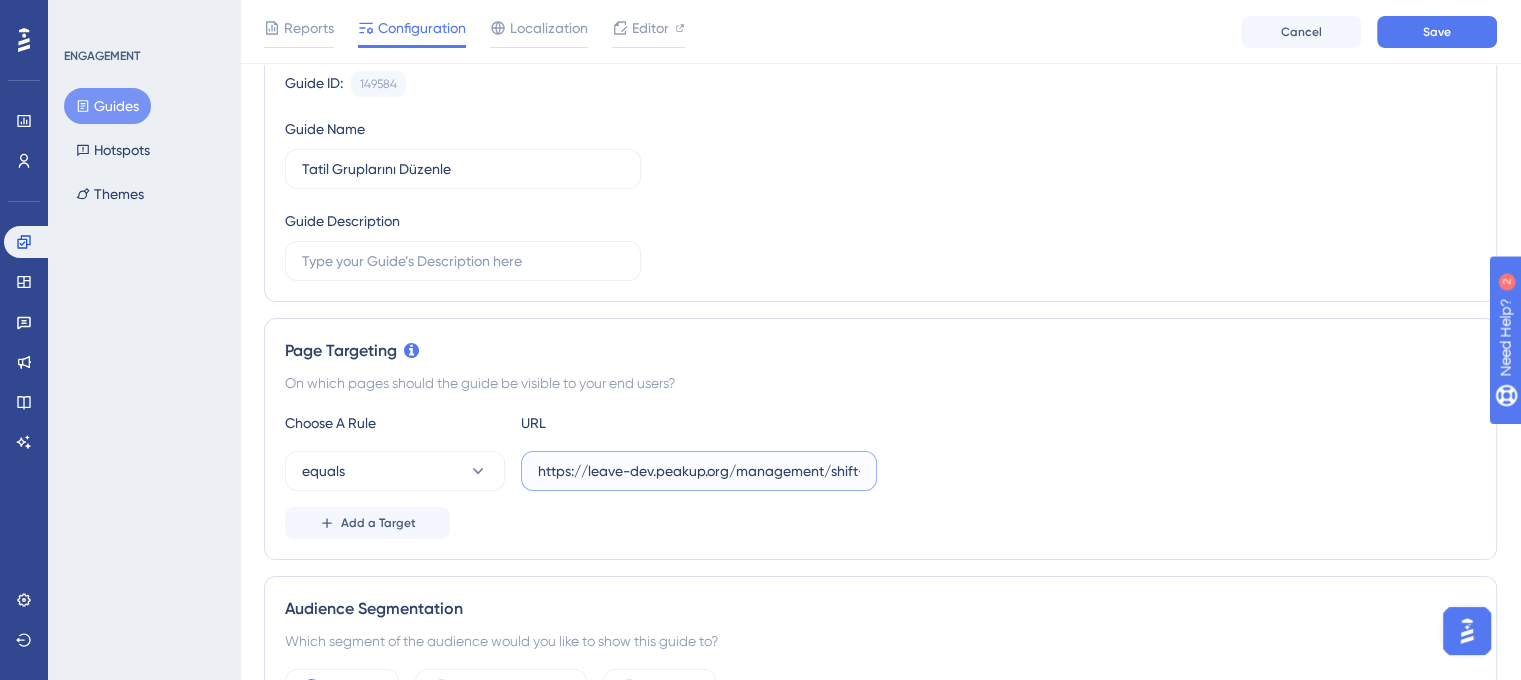 click on "https://leave-dev.peakup.org/management/shift-calendars/list" at bounding box center (699, 471) 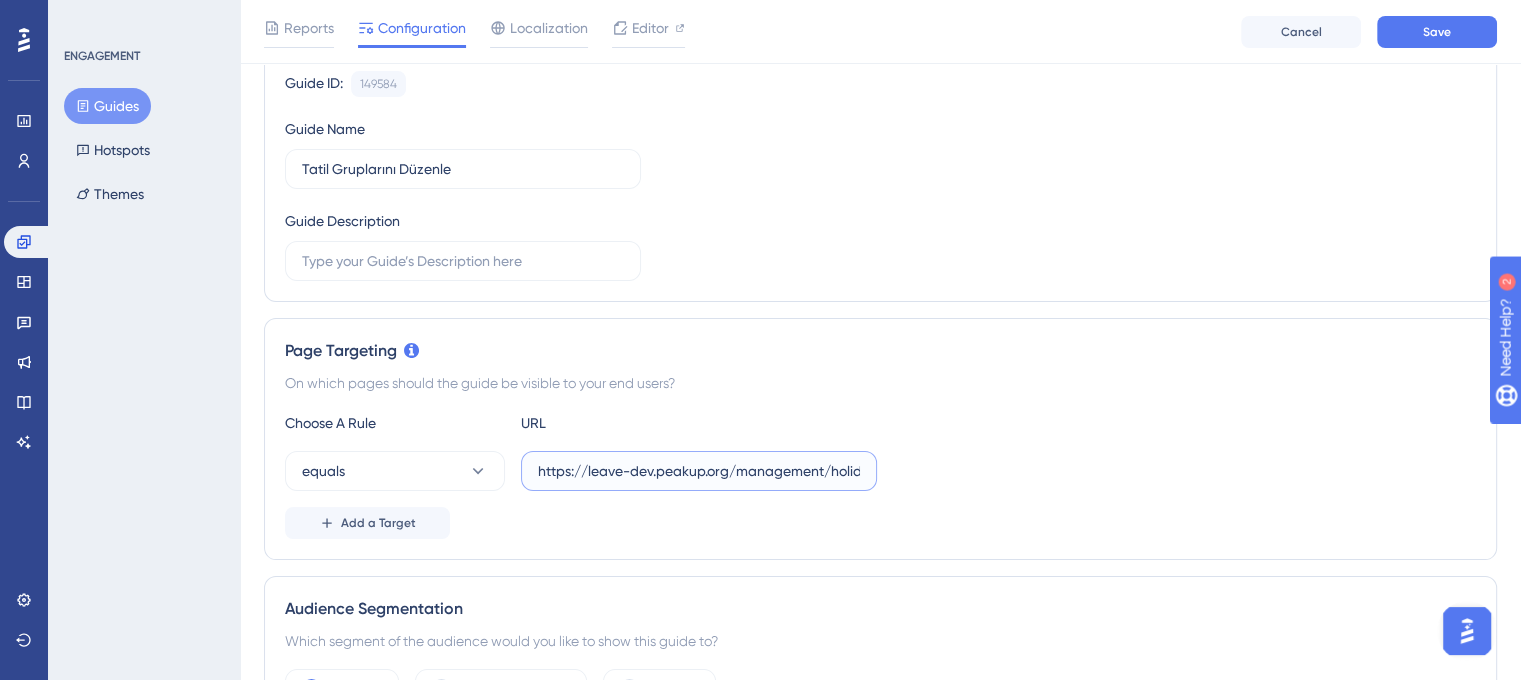 scroll, scrollTop: 0, scrollLeft: 51, axis: horizontal 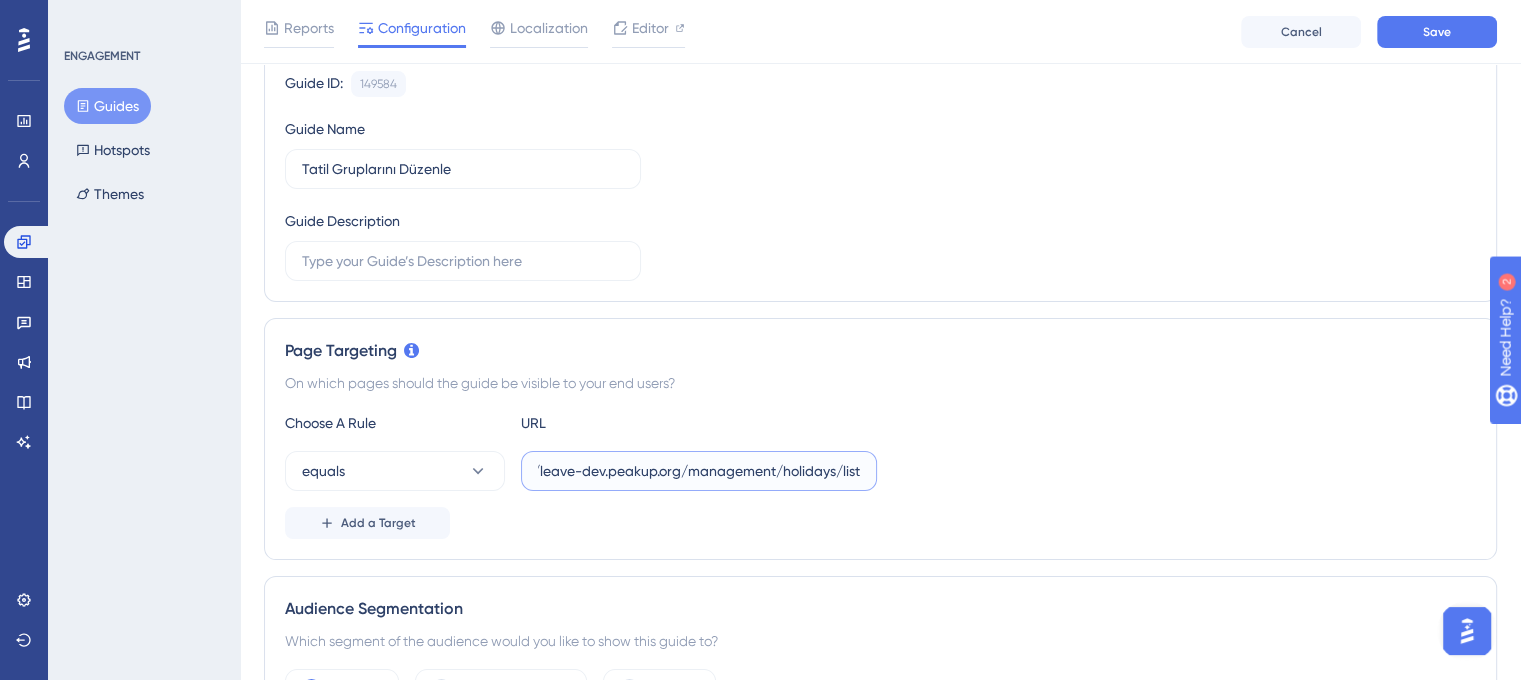 type on "https://leave-dev.peakup.org/management/holidays/list" 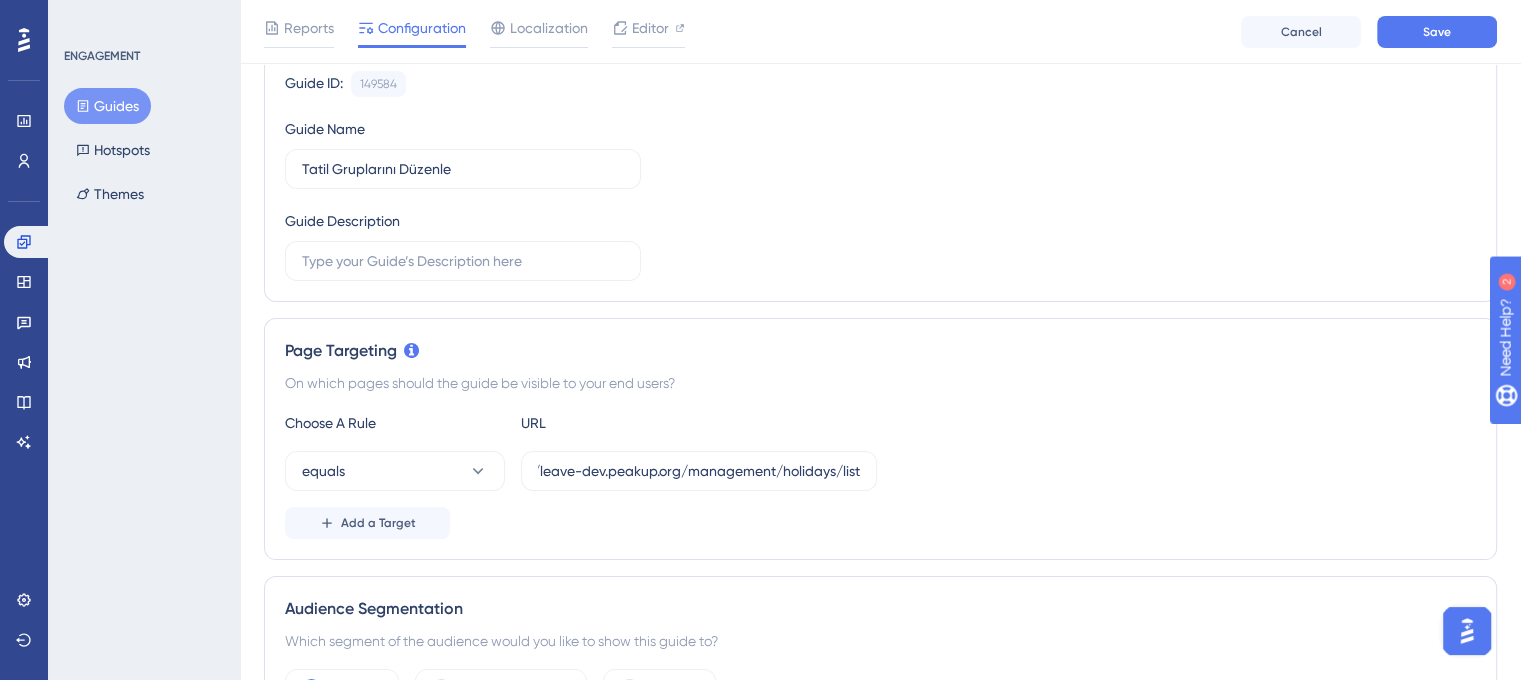 drag, startPoint x: 909, startPoint y: 343, endPoint x: 891, endPoint y: 330, distance: 22.203604 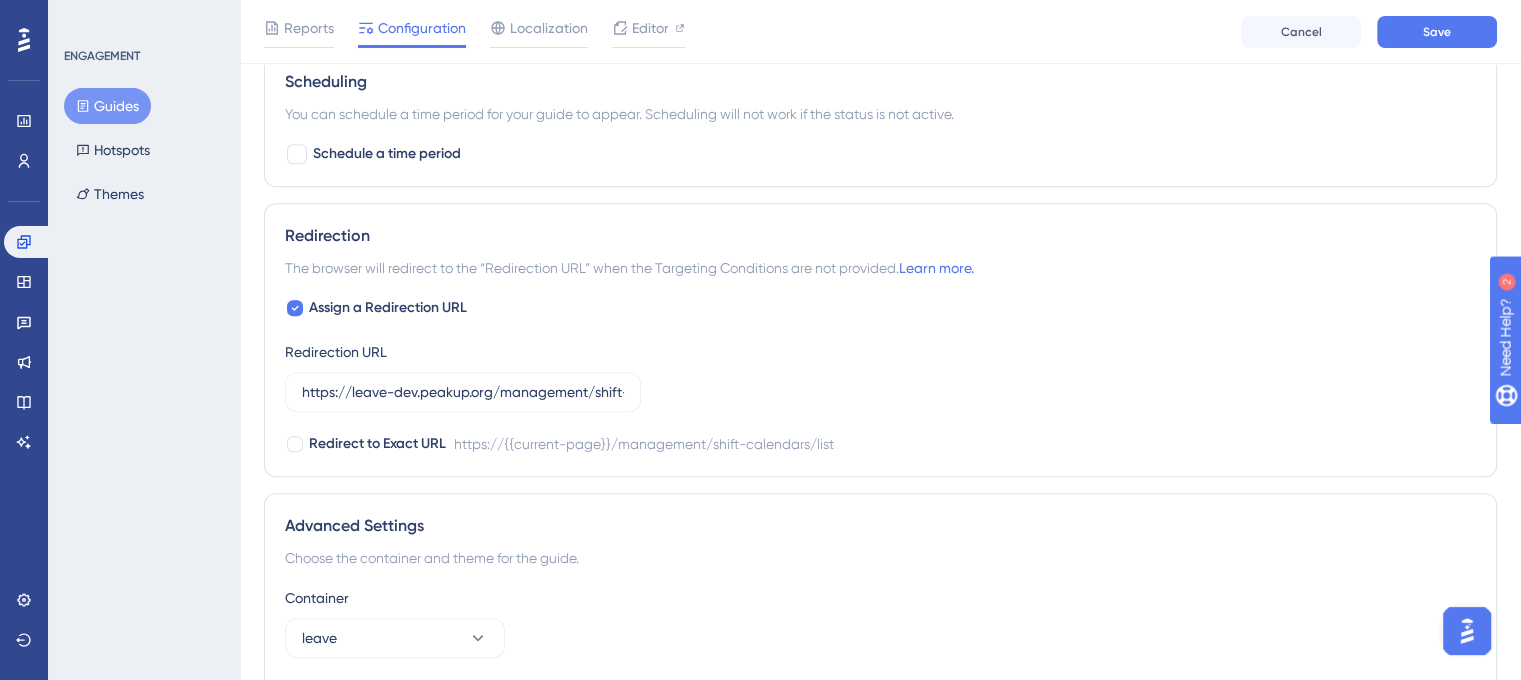 scroll, scrollTop: 1200, scrollLeft: 0, axis: vertical 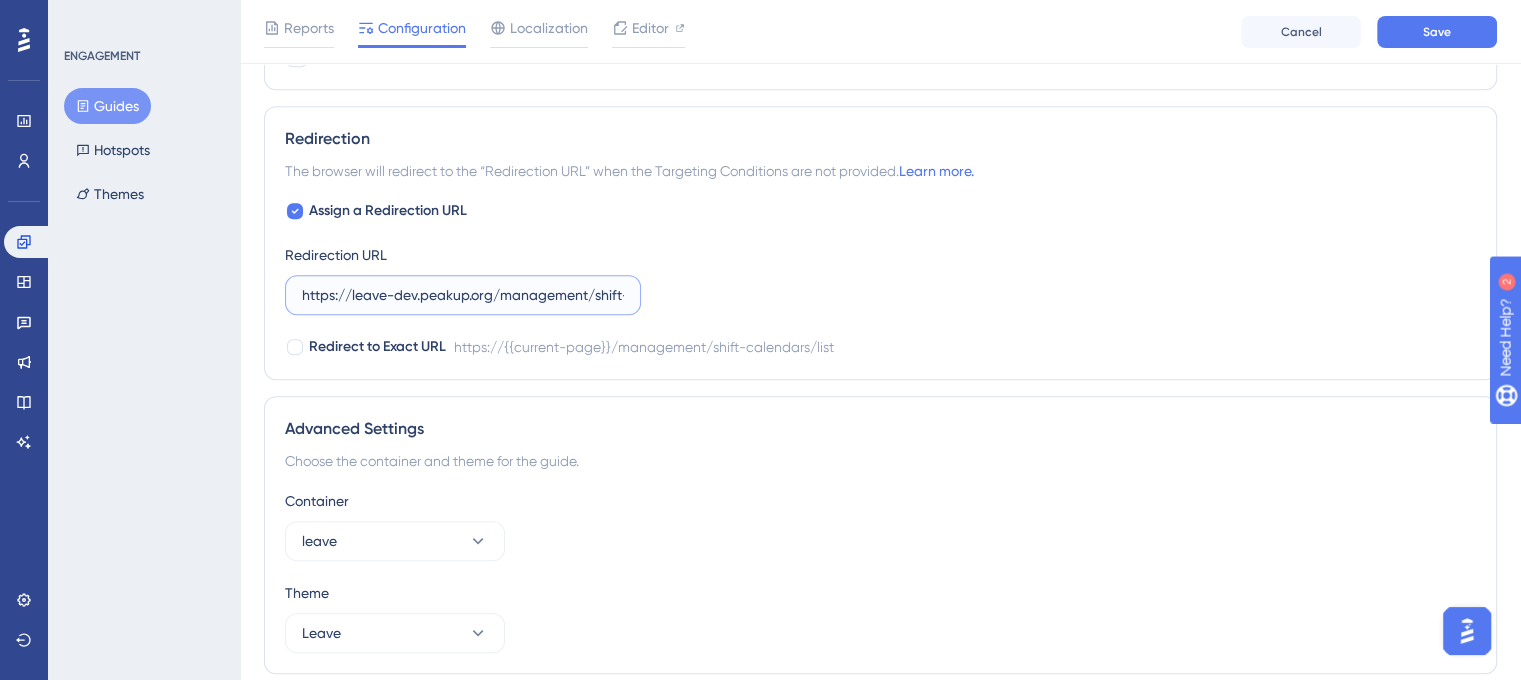 click on "https://leave-dev.peakup.org/management/shift-calendars/list" at bounding box center [463, 295] 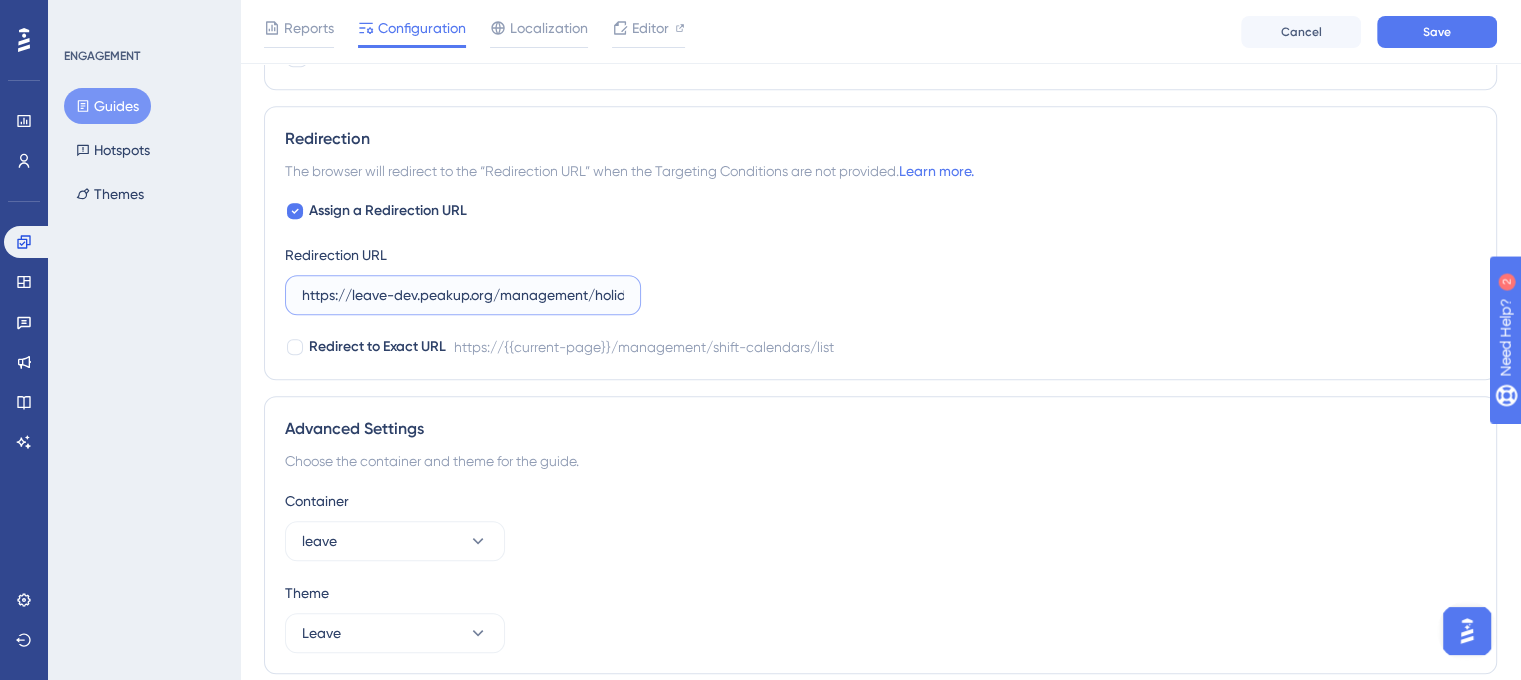 scroll, scrollTop: 0, scrollLeft: 51, axis: horizontal 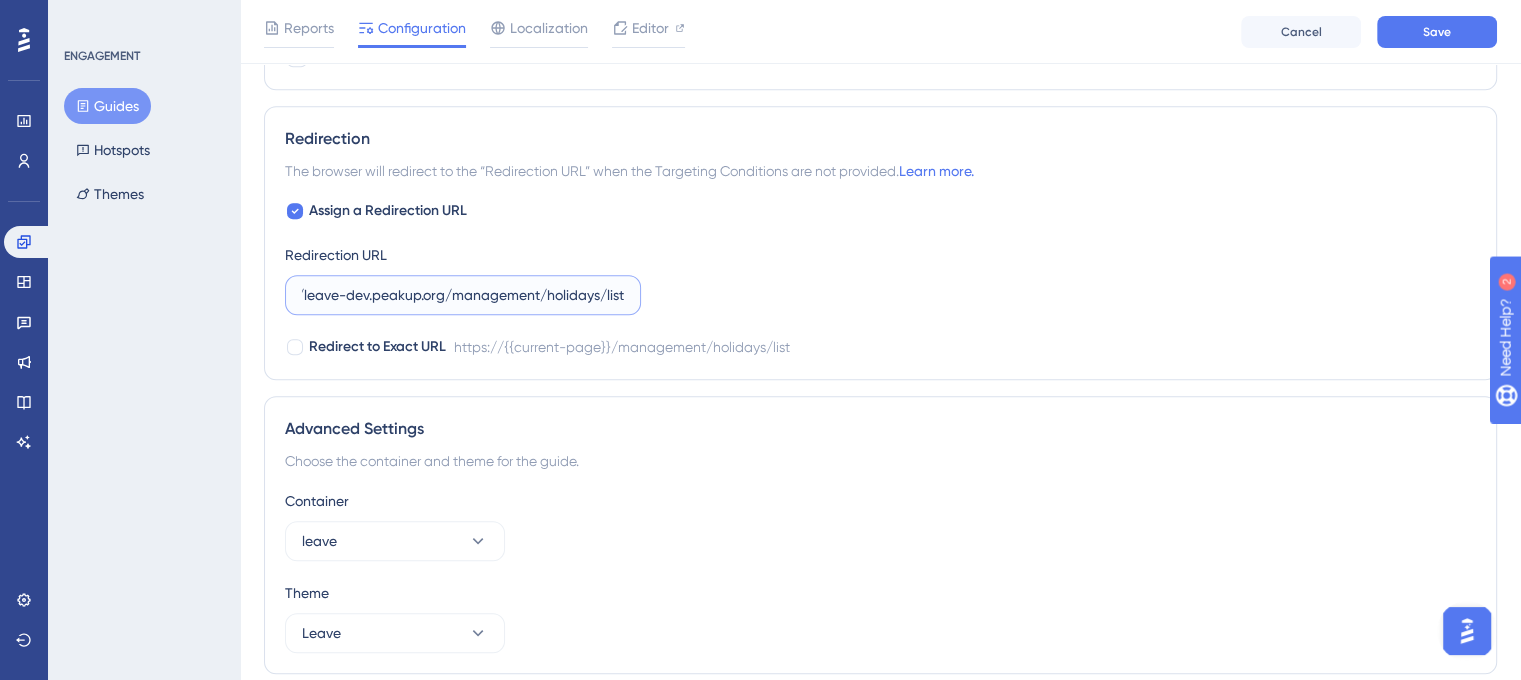 type on "https://leave-dev.peakup.org/management/holidays/list" 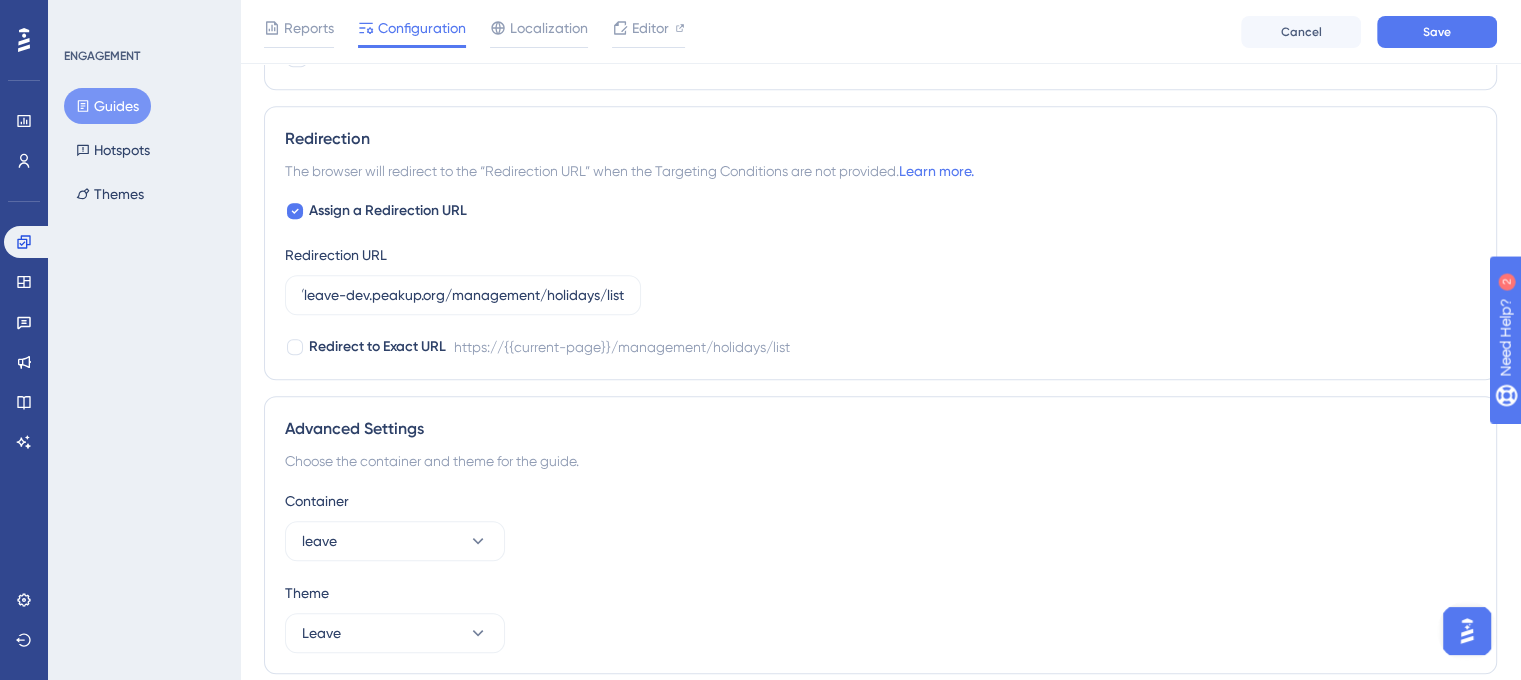 click on "Assign a Redirection URL Redirection URL https://leave-dev.peakup.org/management/holidays/list Redirect to Exact URL https://{{current-page}}/management/holidays/list" at bounding box center [880, 279] 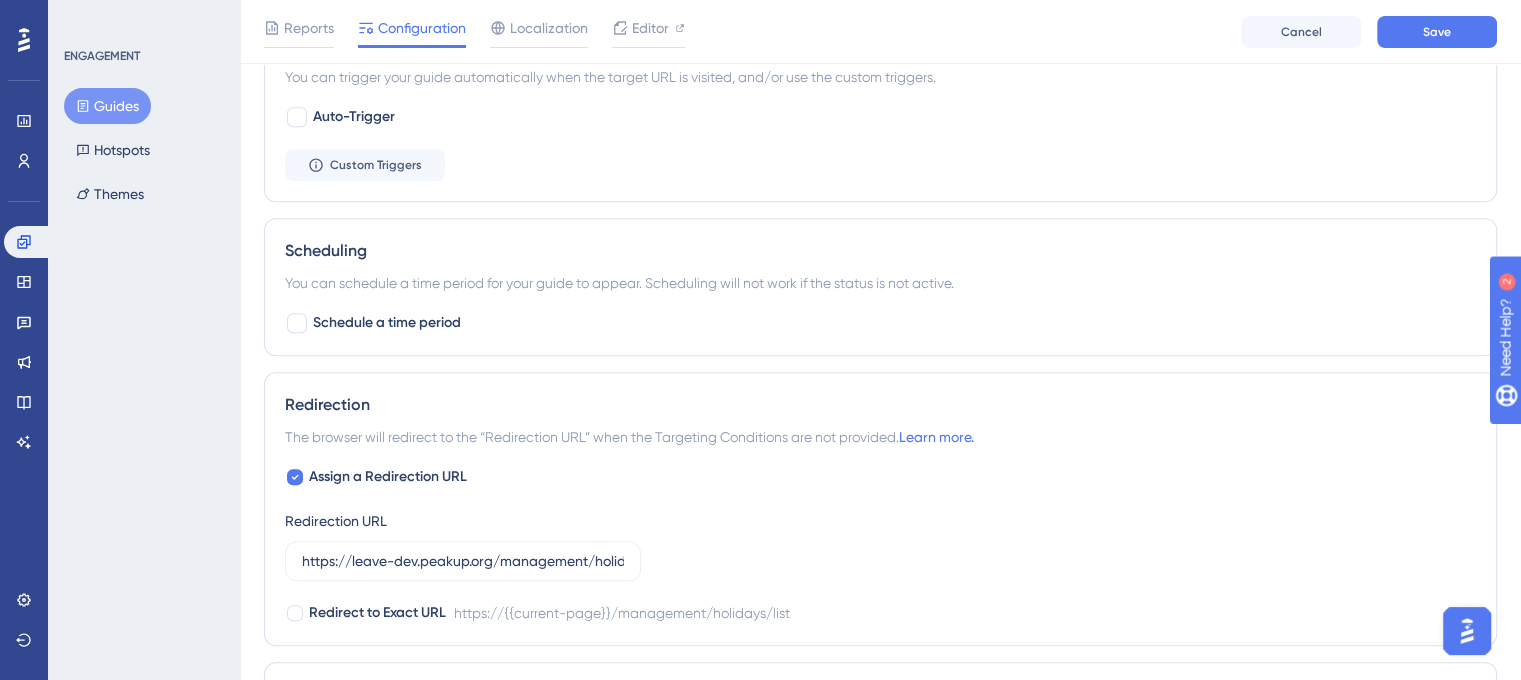 scroll, scrollTop: 770, scrollLeft: 0, axis: vertical 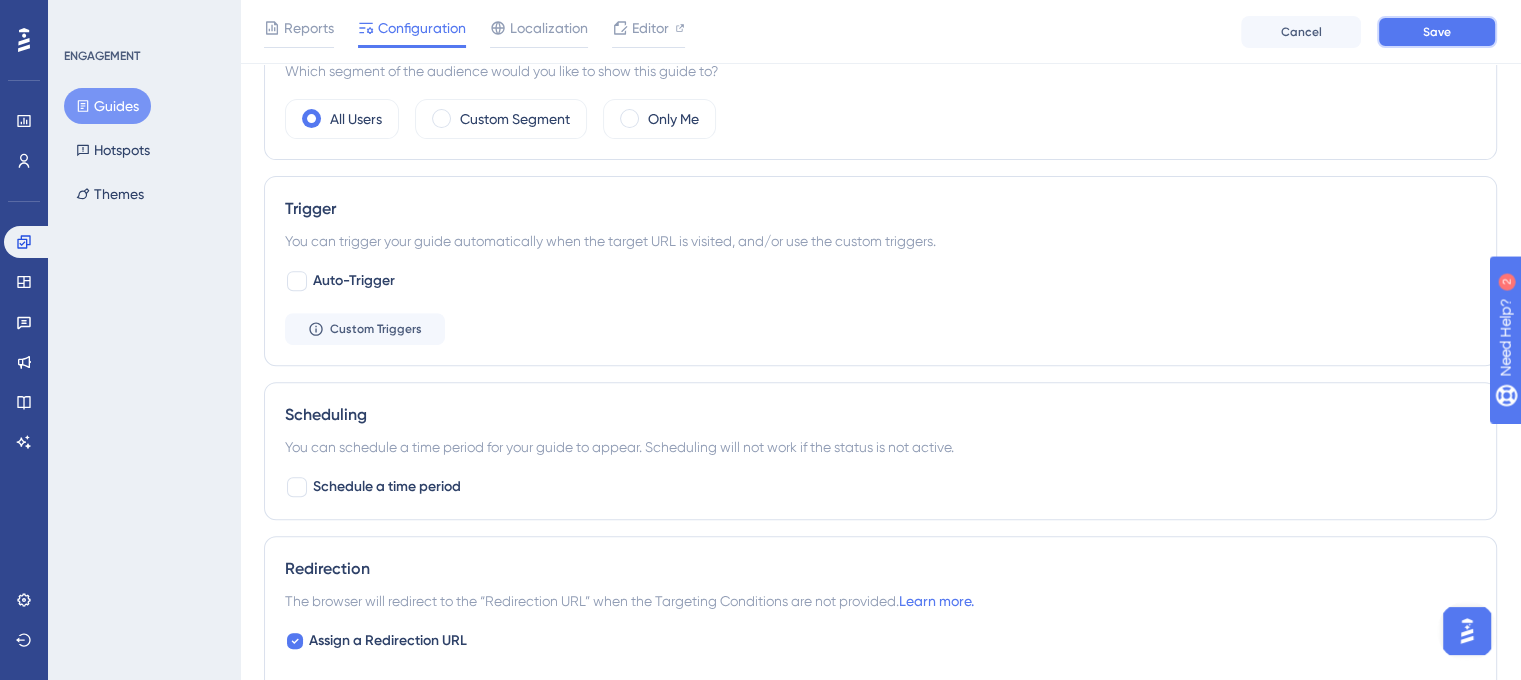 click on "Save" at bounding box center [1437, 32] 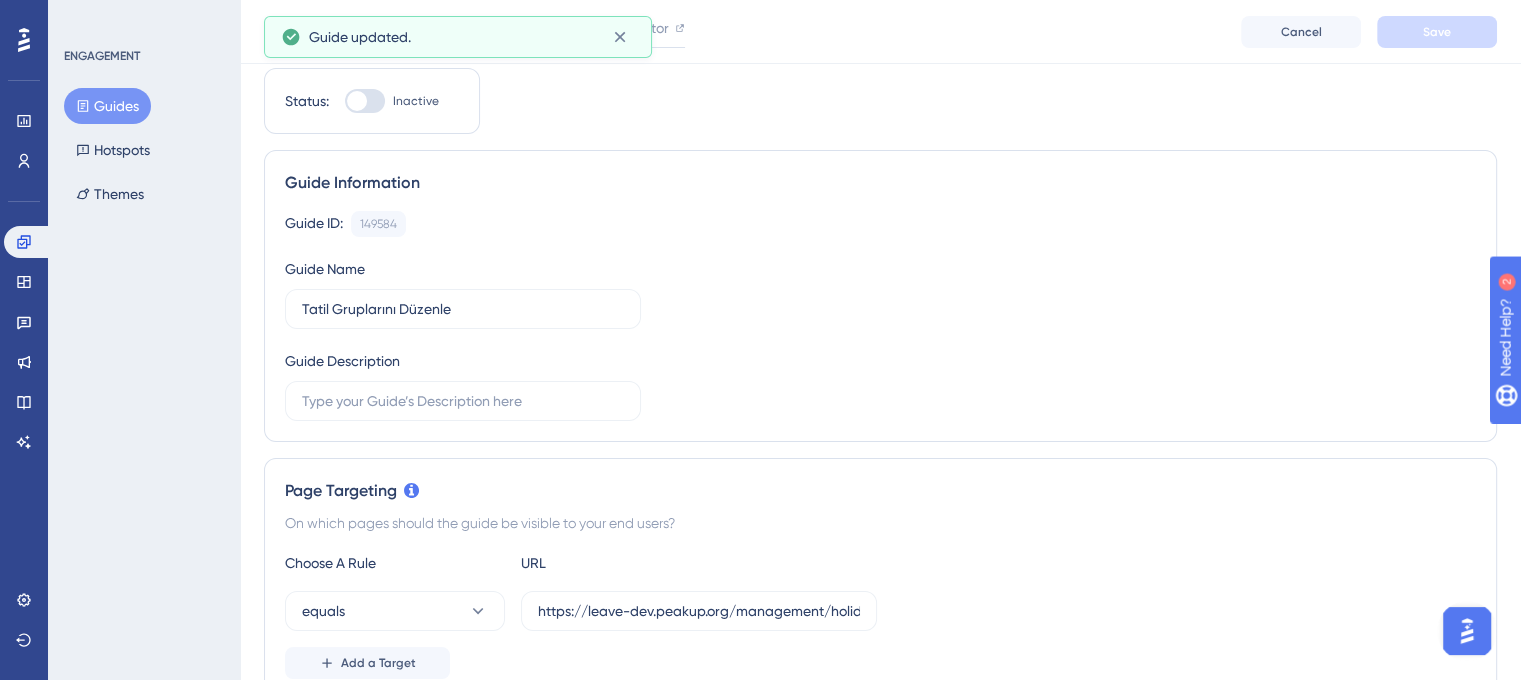 scroll, scrollTop: 0, scrollLeft: 0, axis: both 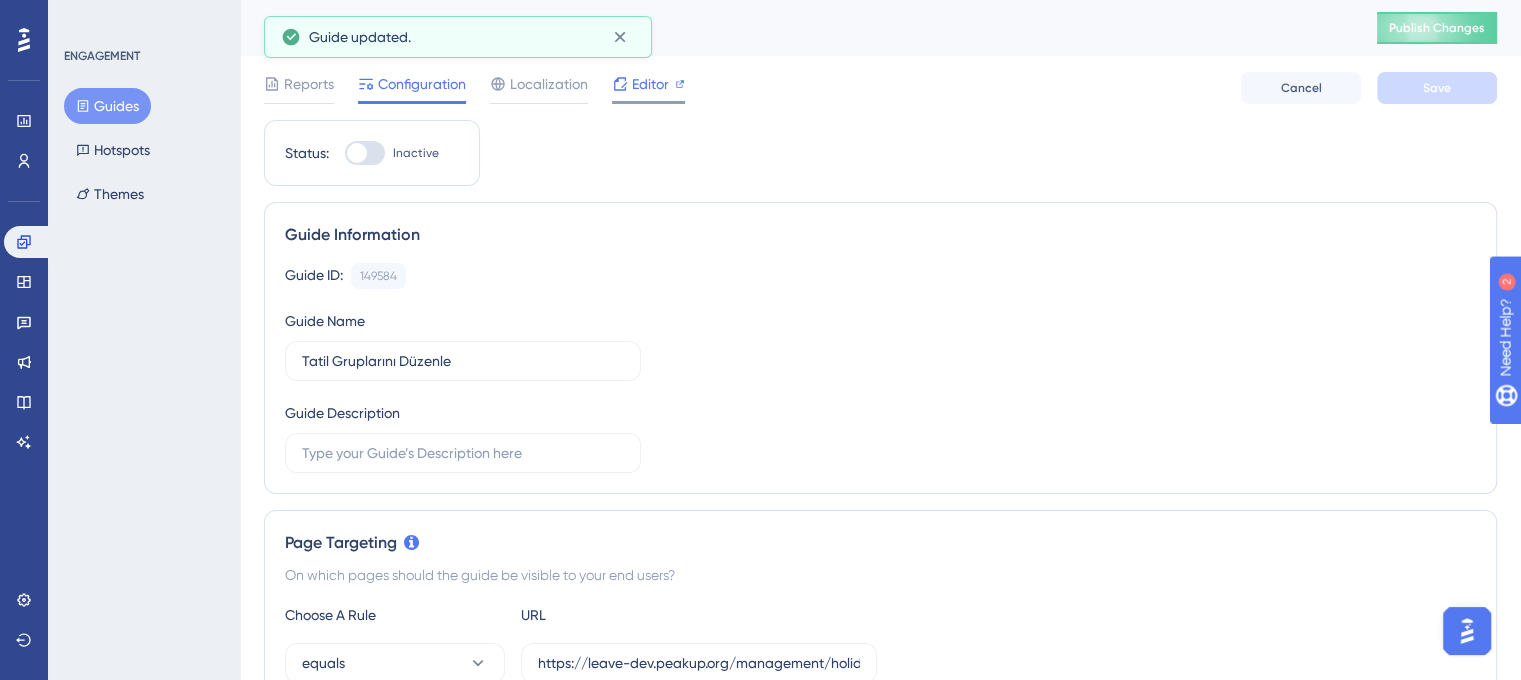 click on "Editor" at bounding box center [650, 84] 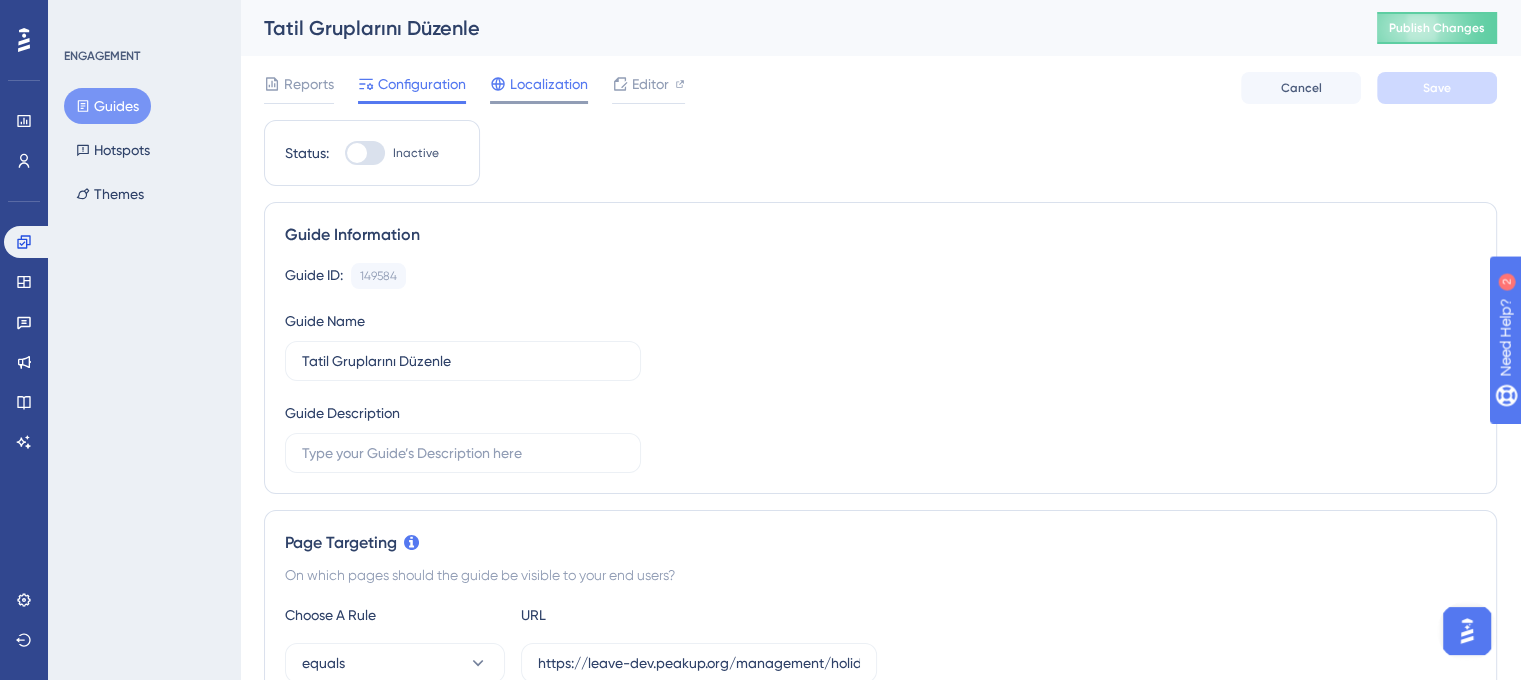 click on "Localization" at bounding box center [549, 84] 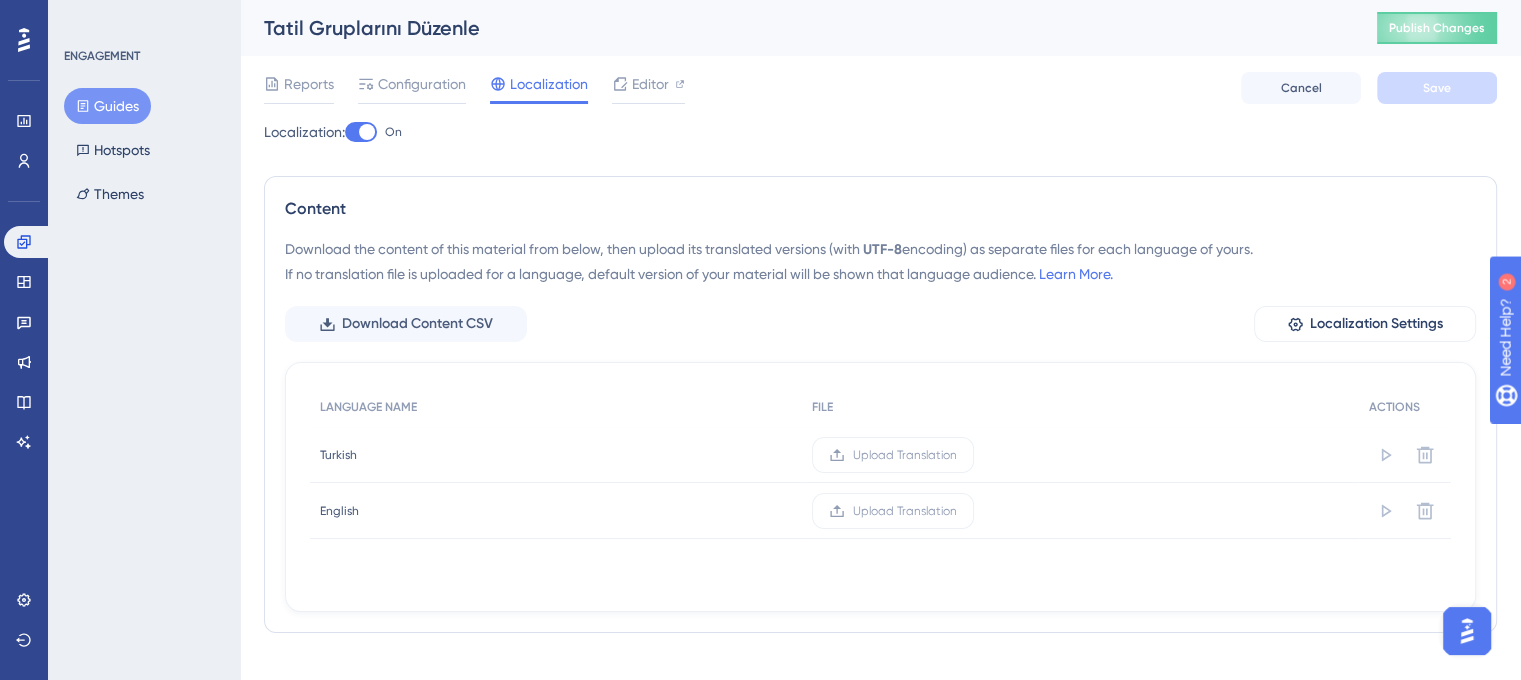click at bounding box center (361, 132) 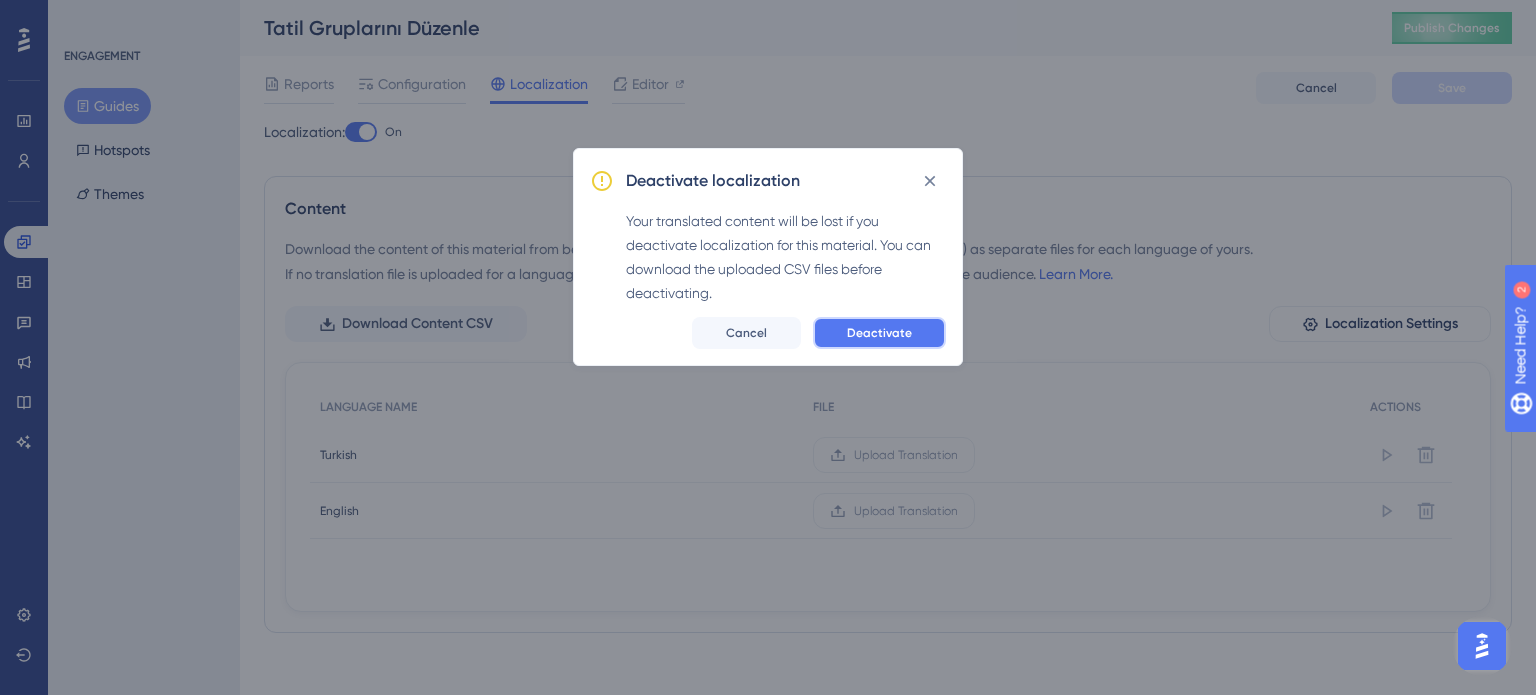 click on "Deactivate" at bounding box center (879, 333) 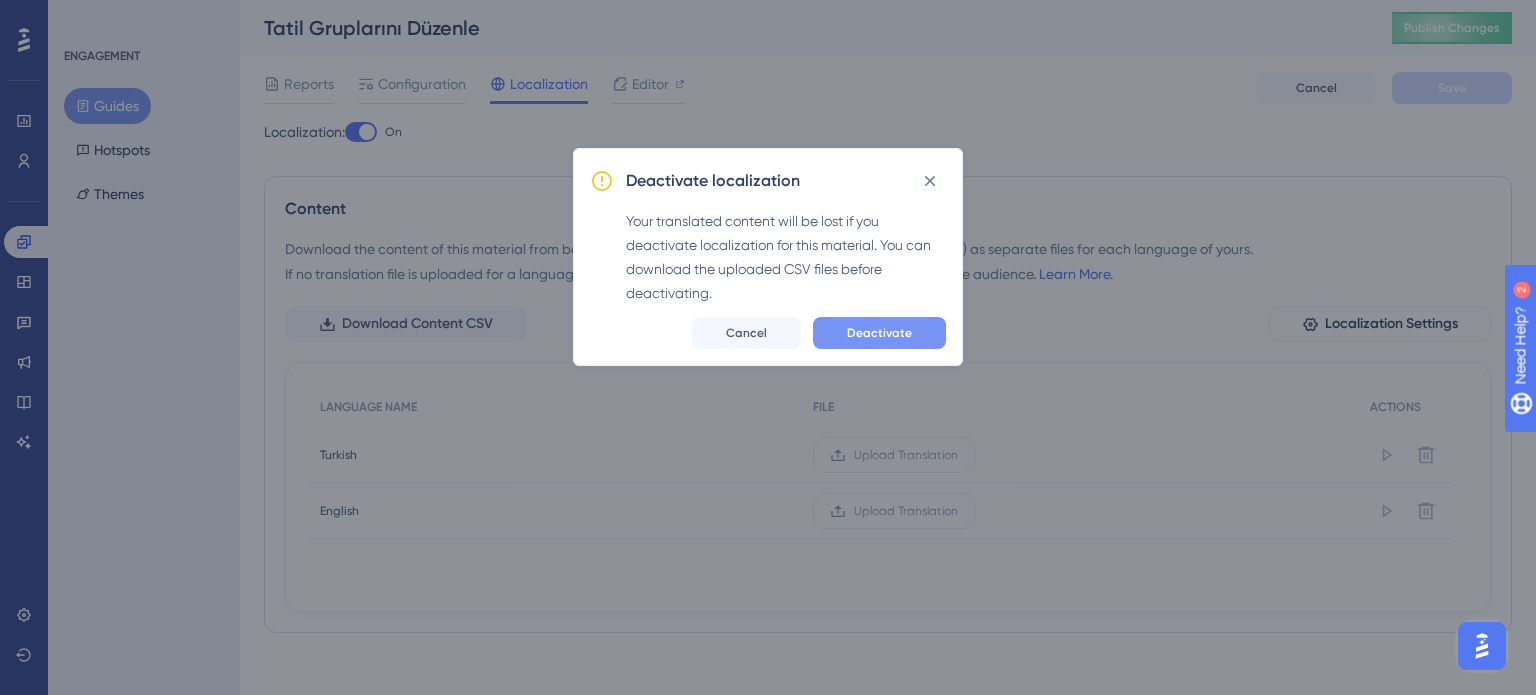 checkbox on "false" 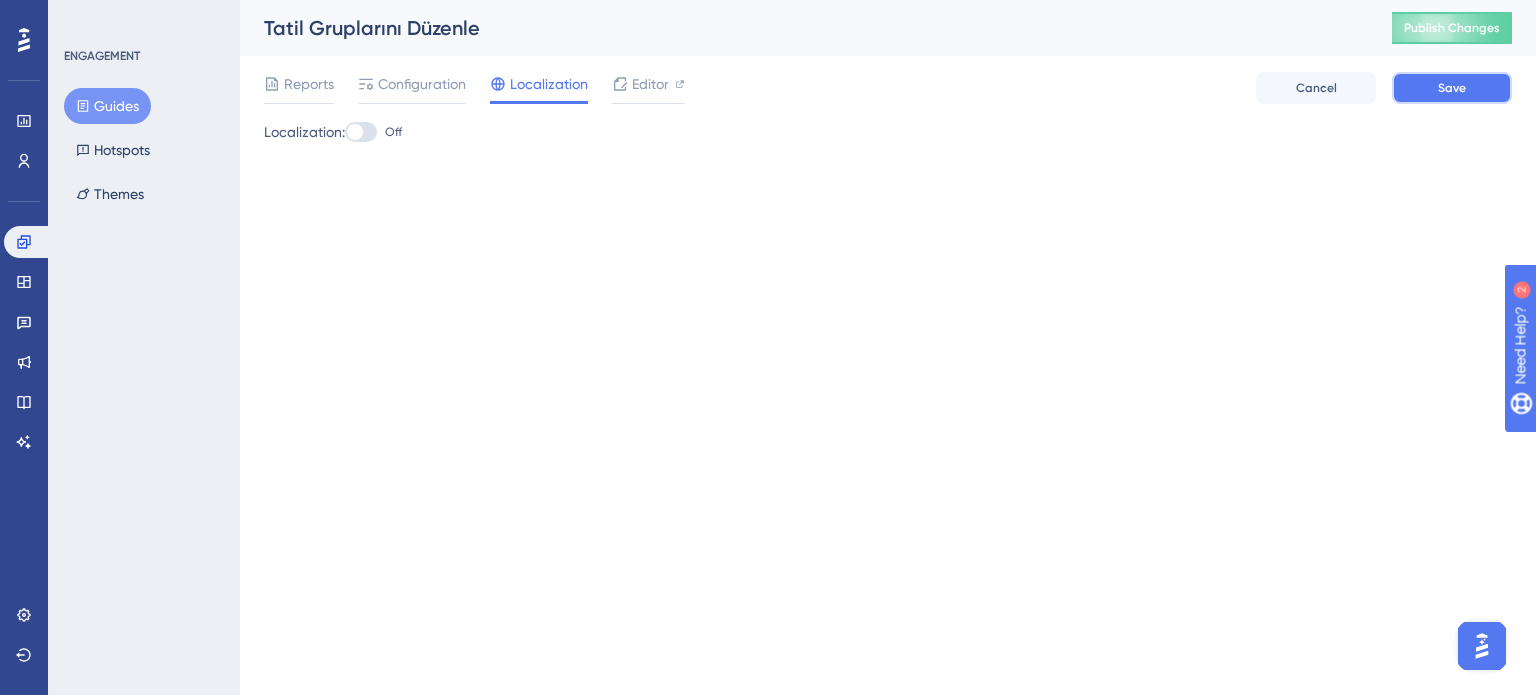 click on "Save" at bounding box center [1452, 88] 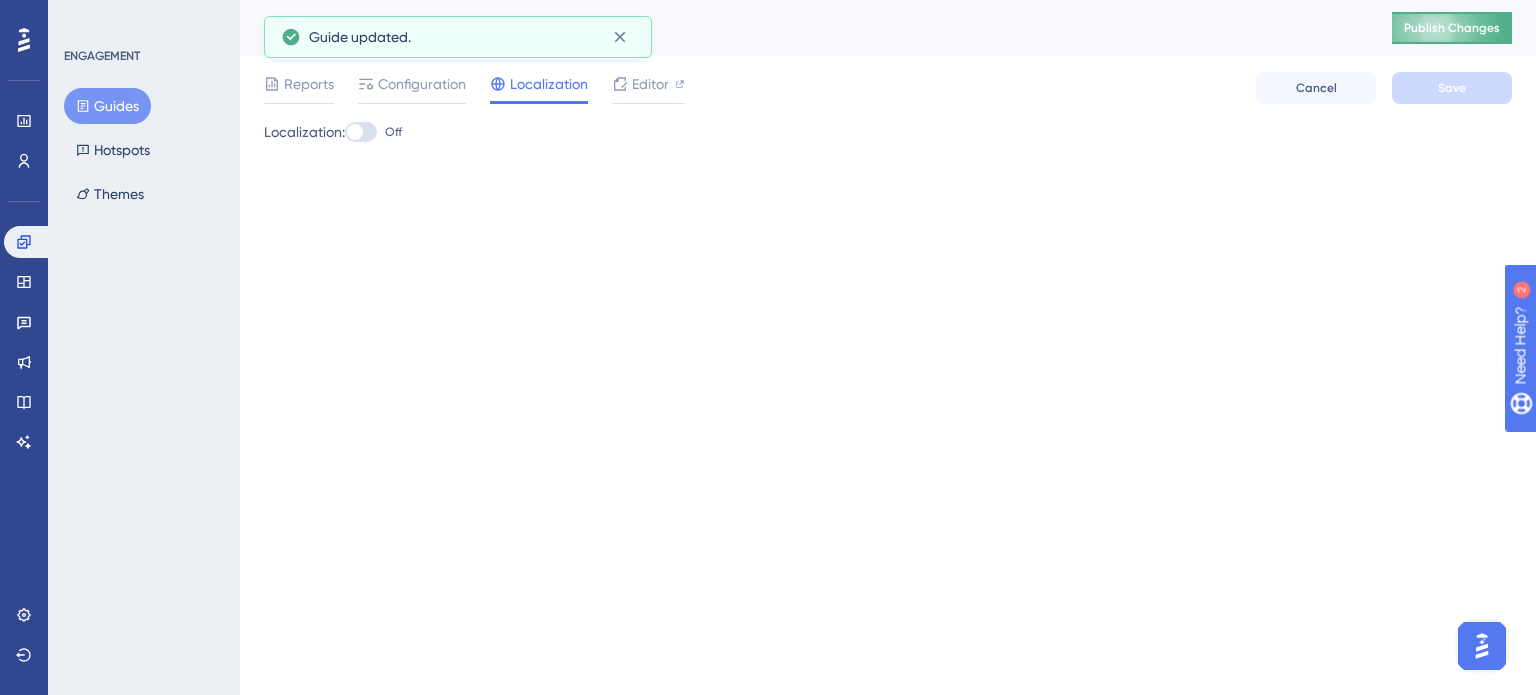 click on "Publish Changes" at bounding box center [1452, 28] 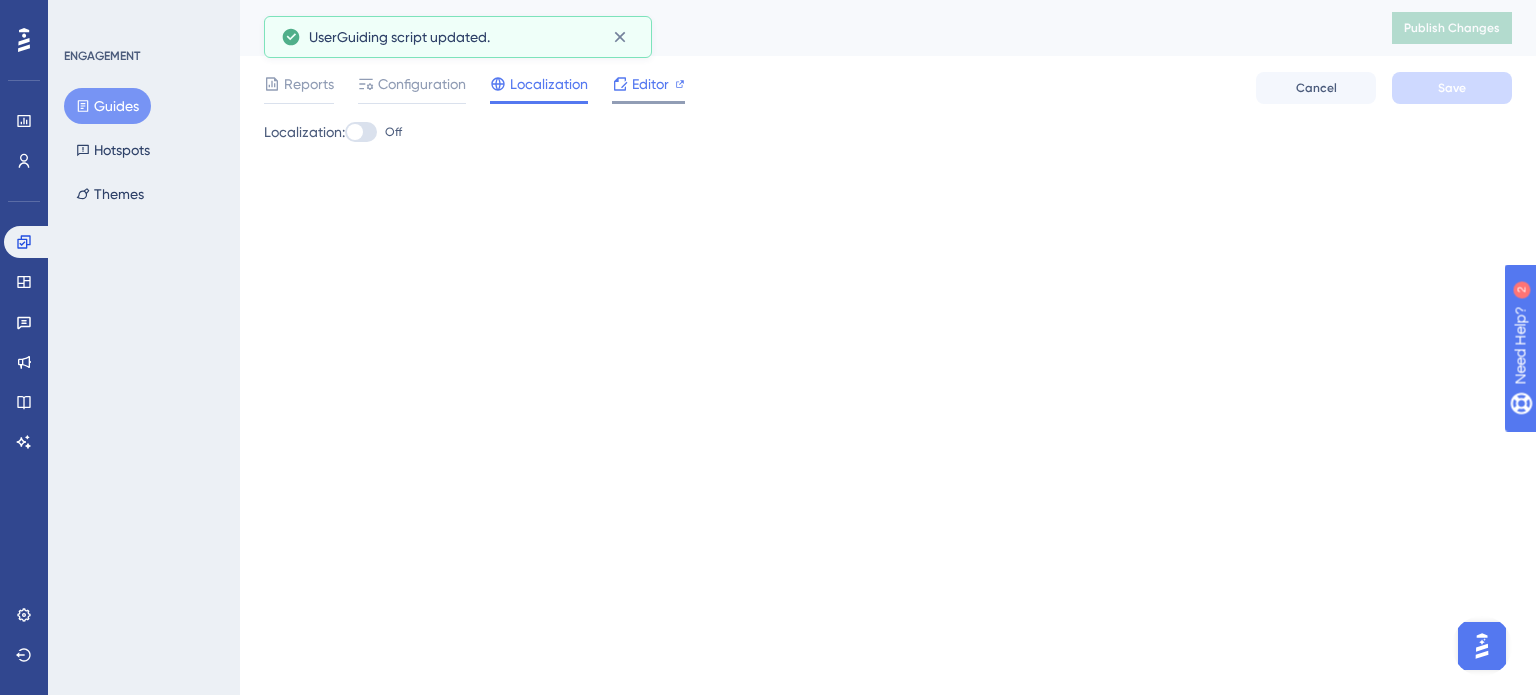 click on "Editor" at bounding box center [648, 84] 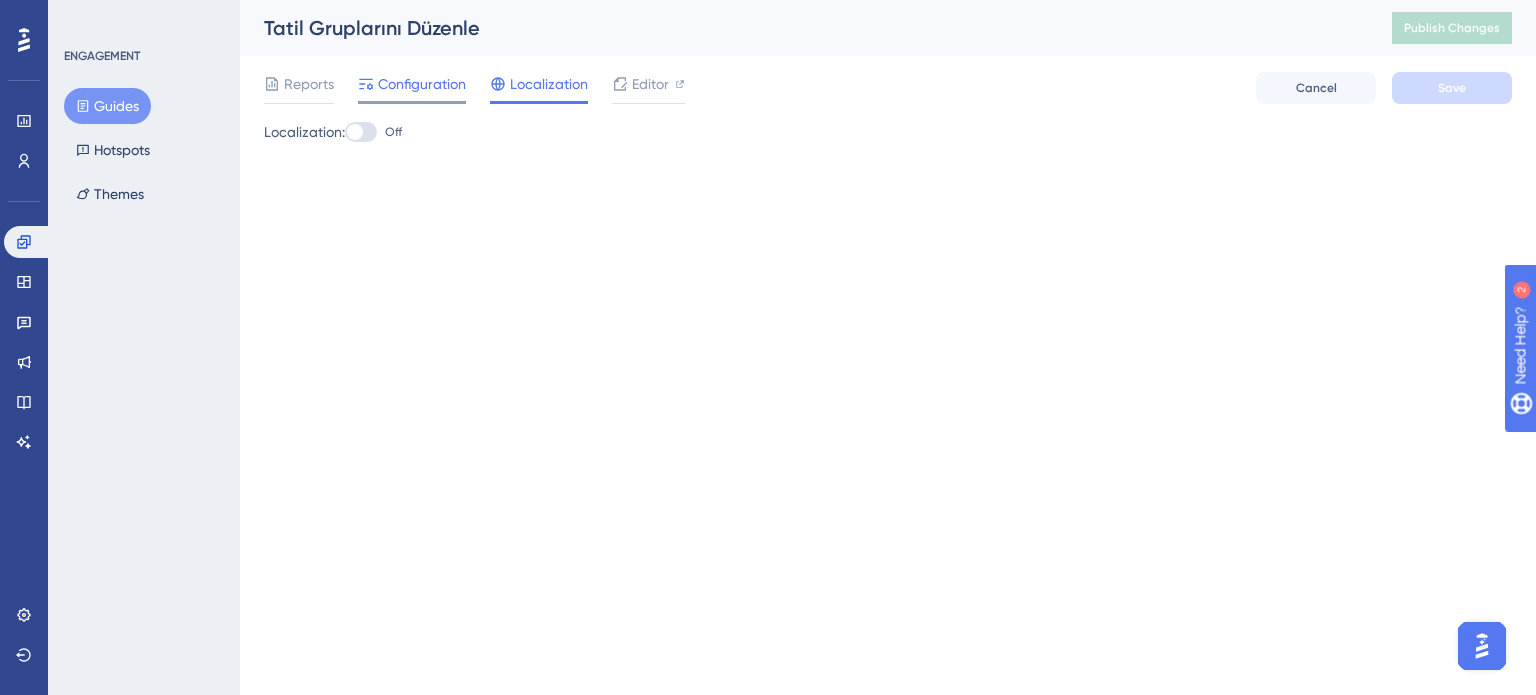 click 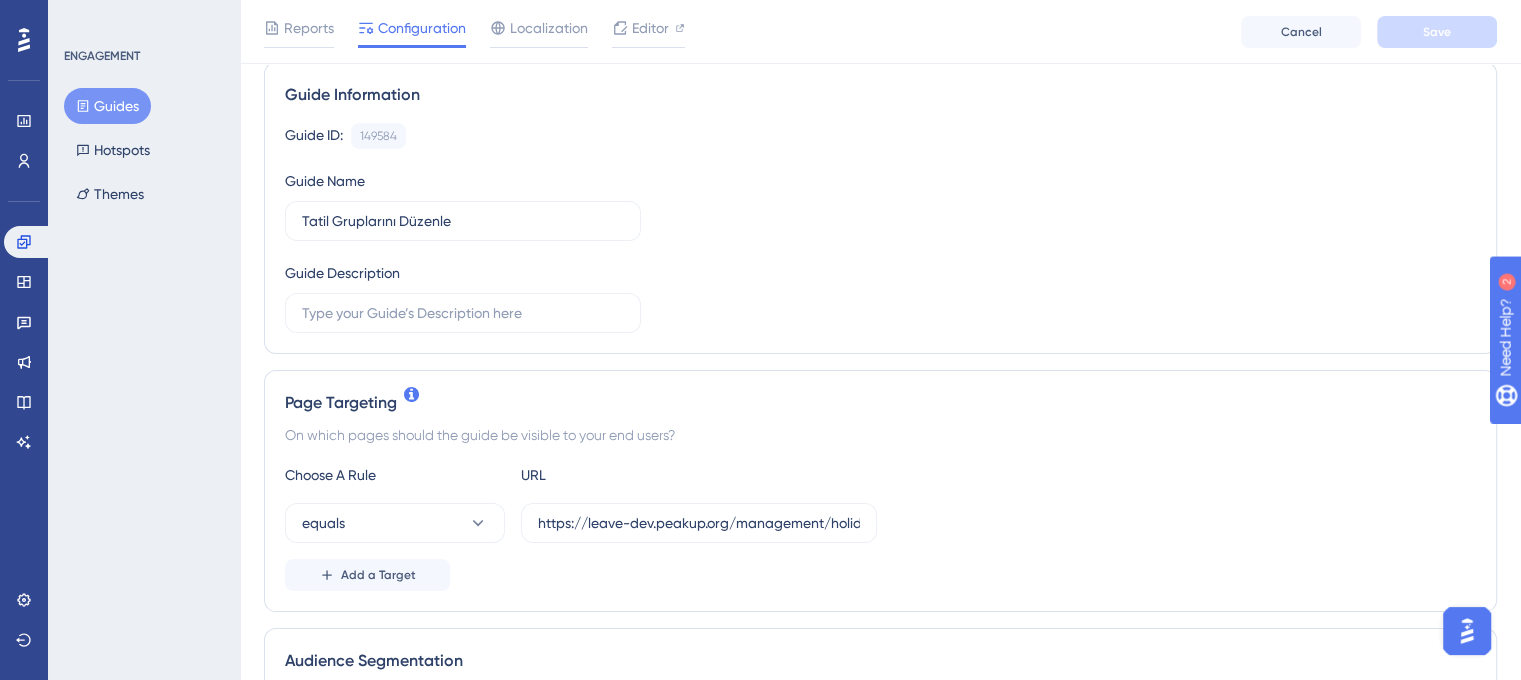scroll, scrollTop: 0, scrollLeft: 0, axis: both 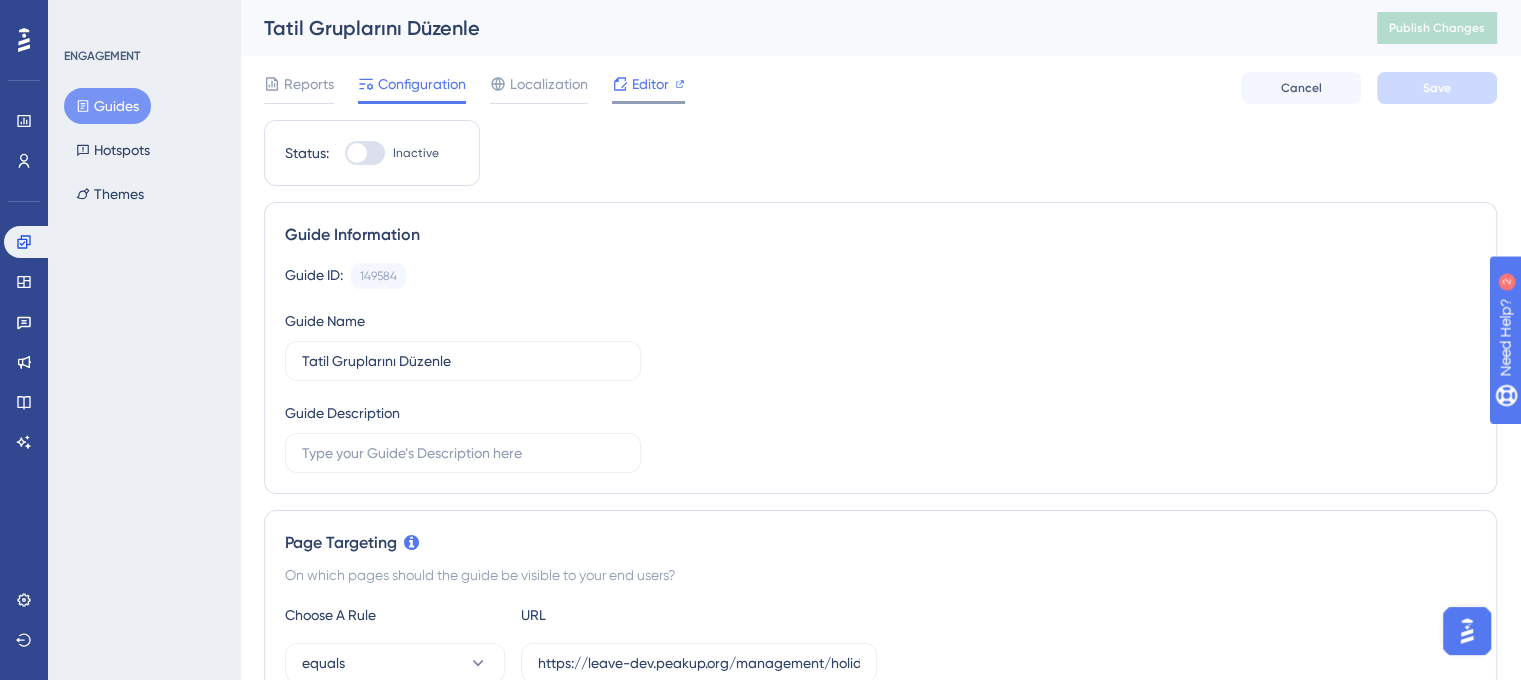 click on "Editor" at bounding box center [650, 84] 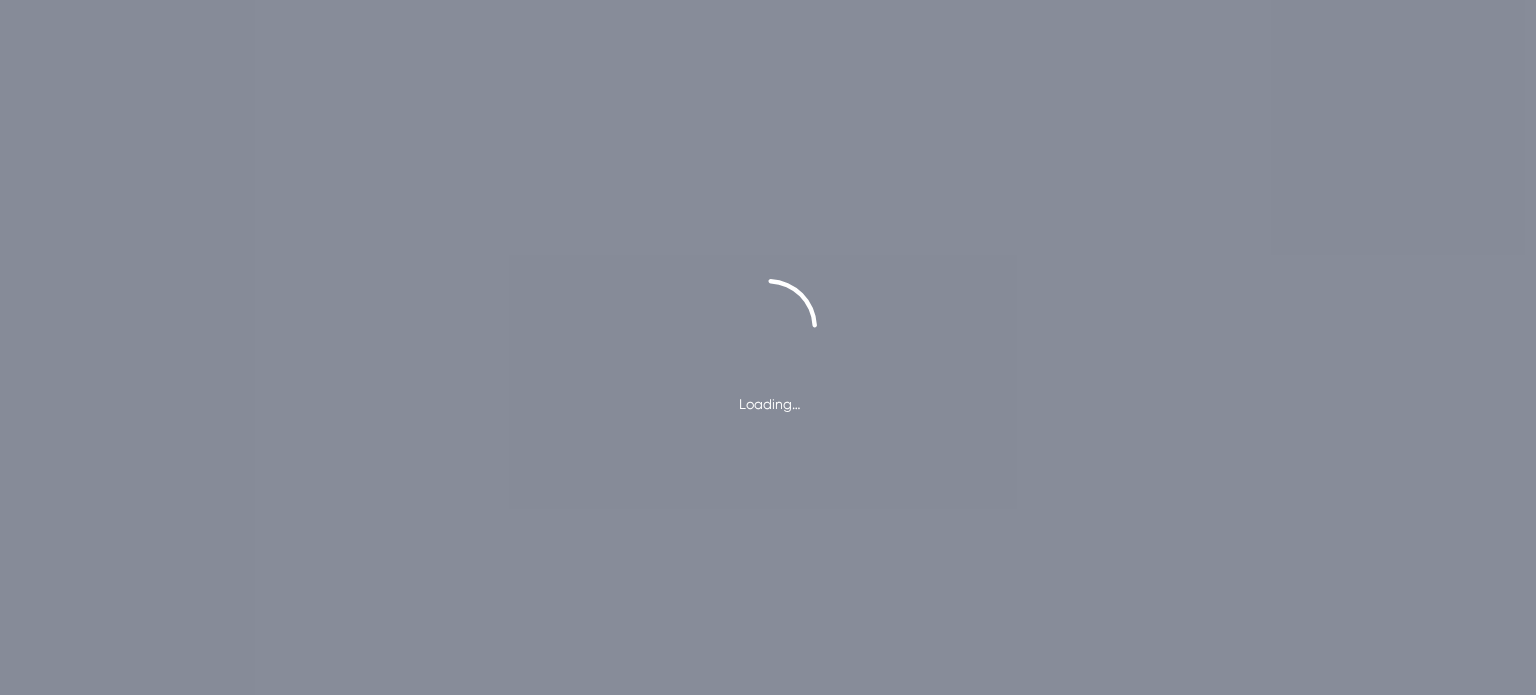 scroll, scrollTop: 0, scrollLeft: 0, axis: both 